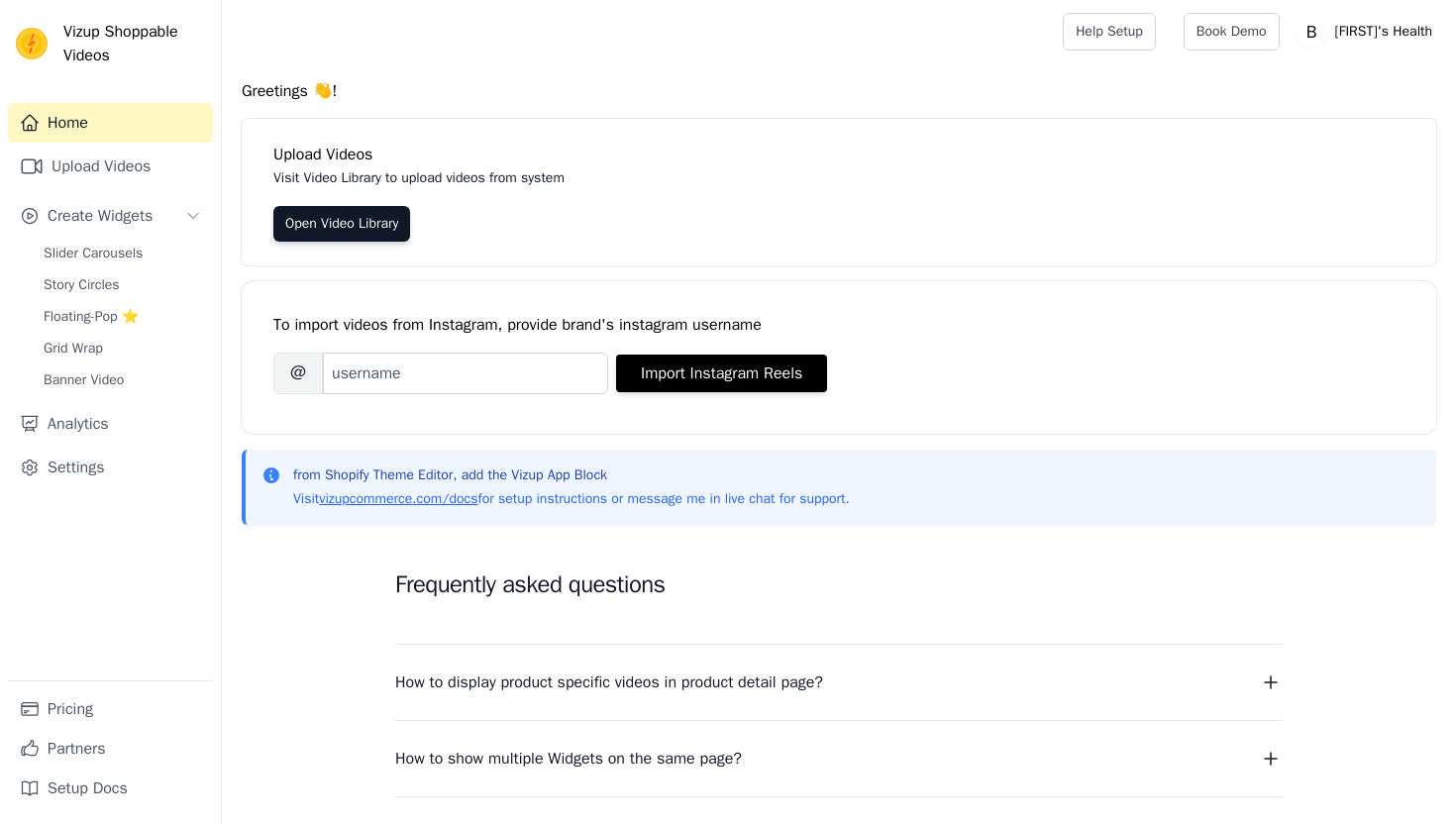 scroll, scrollTop: 0, scrollLeft: 0, axis: both 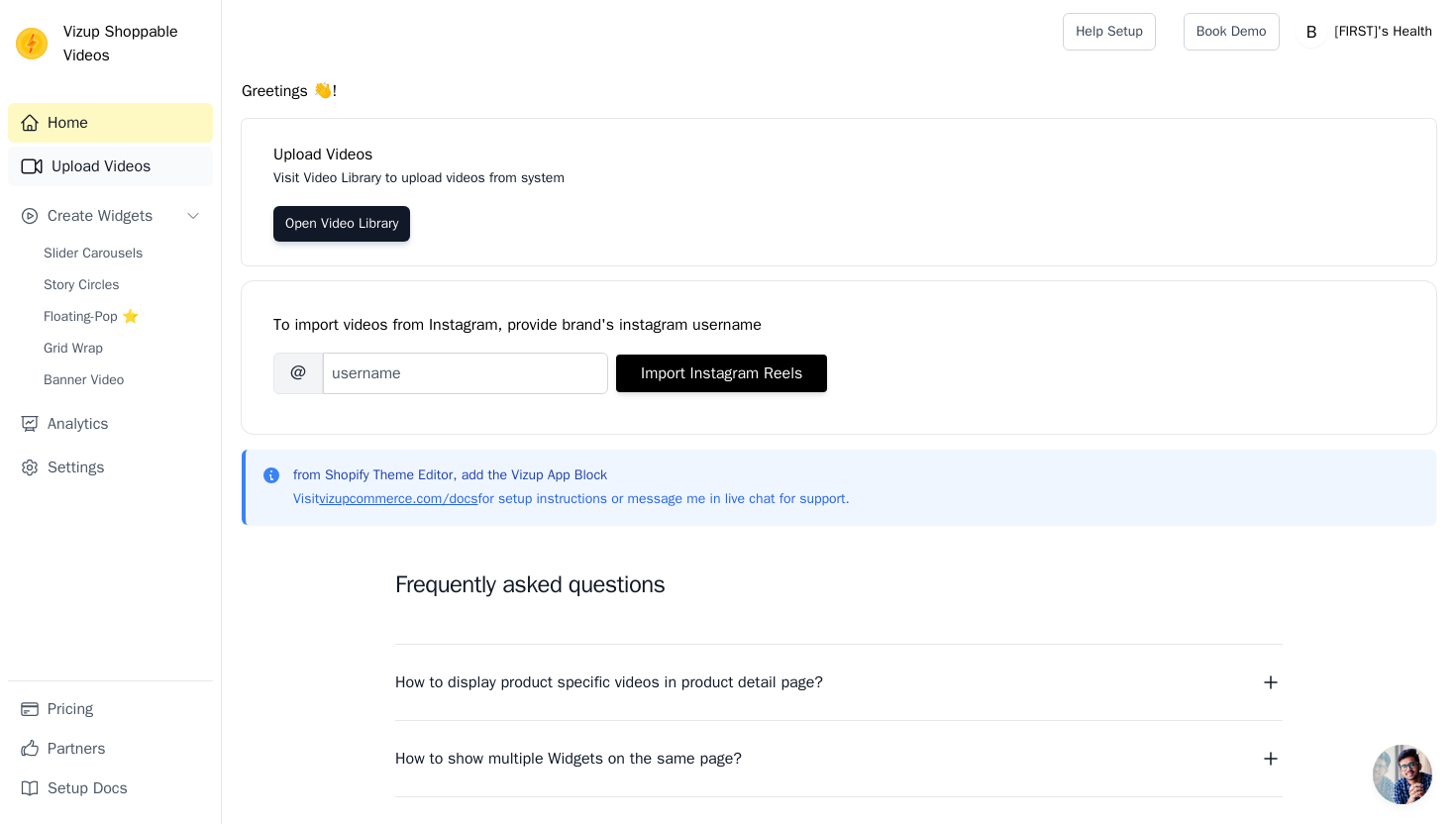 click on "Upload Videos" at bounding box center (110, 166) 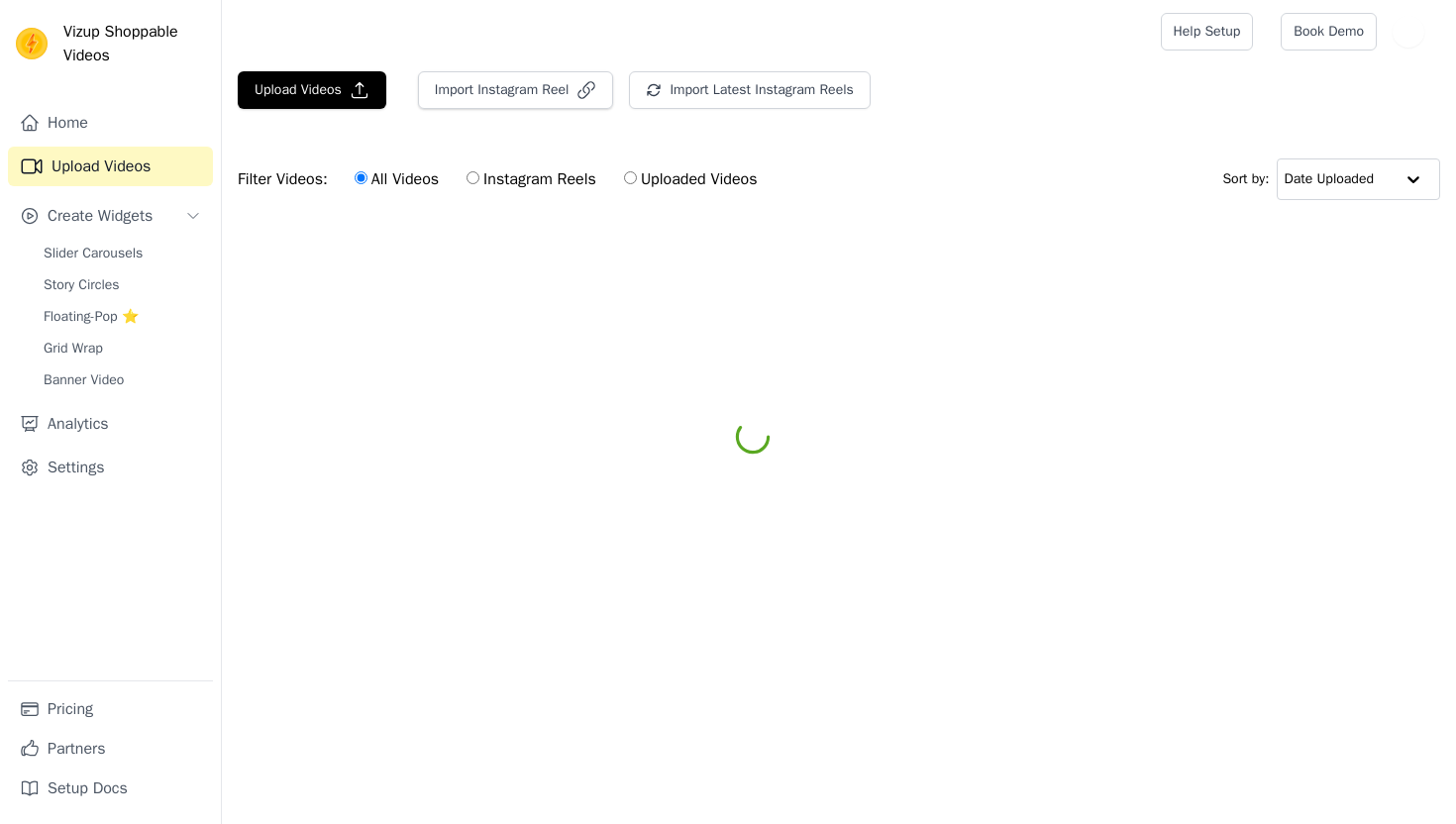 scroll, scrollTop: 0, scrollLeft: 0, axis: both 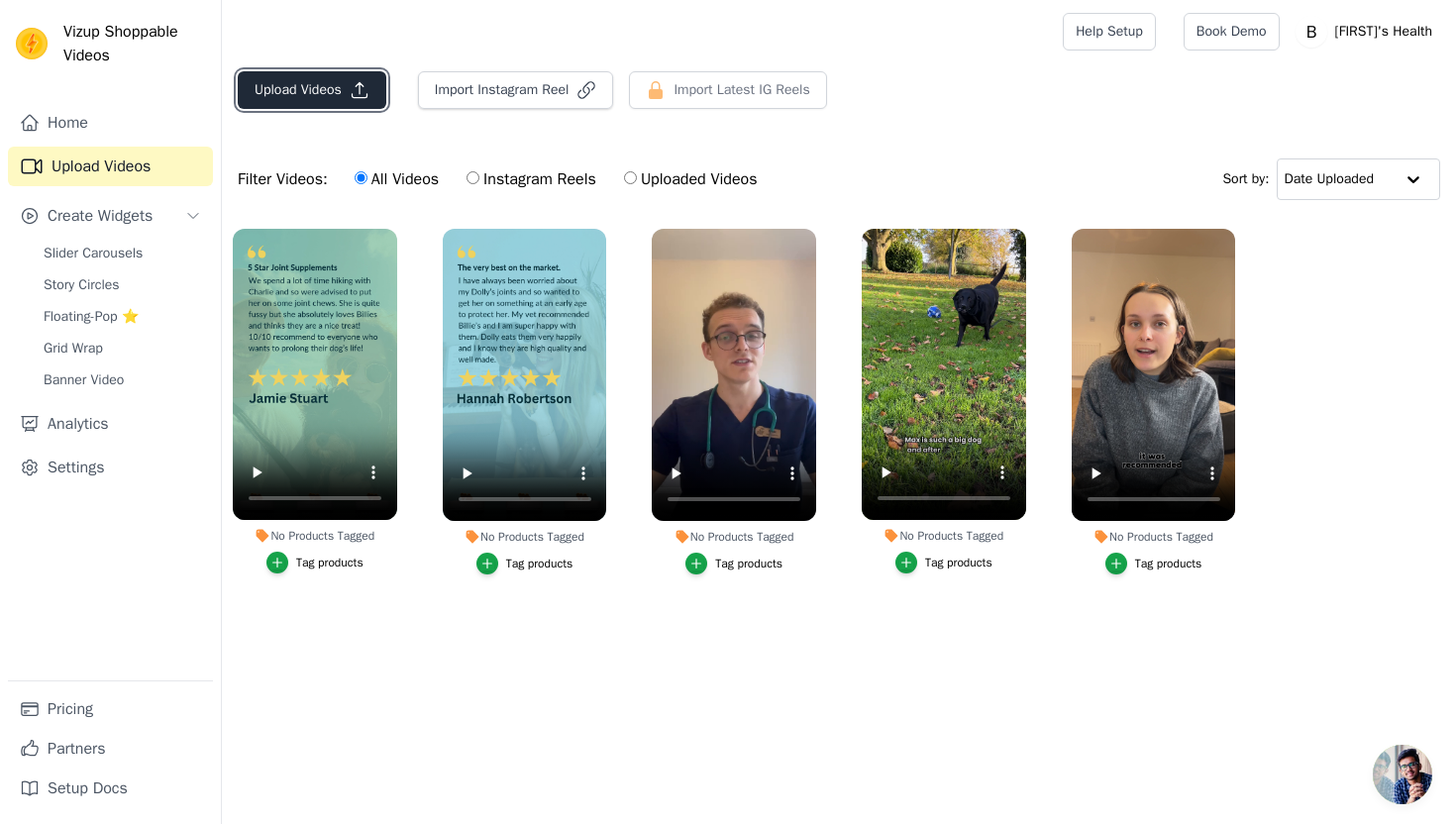 click on "Upload Videos" at bounding box center [312, 90] 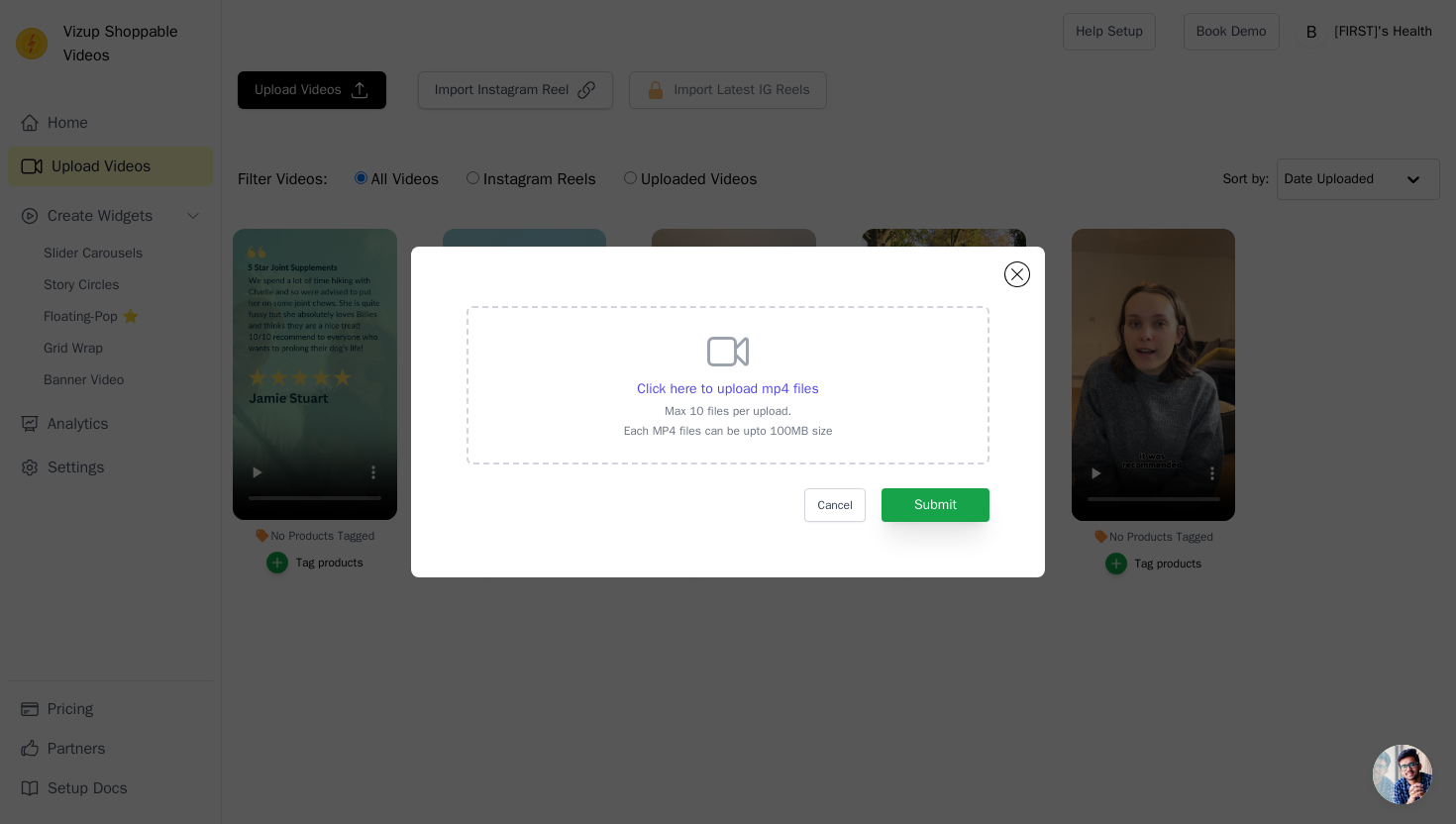 click on "Click here to upload mp4 files     Max 10 files per upload.   Each MP4 files can be upto 100MB size" at bounding box center [728, 383] 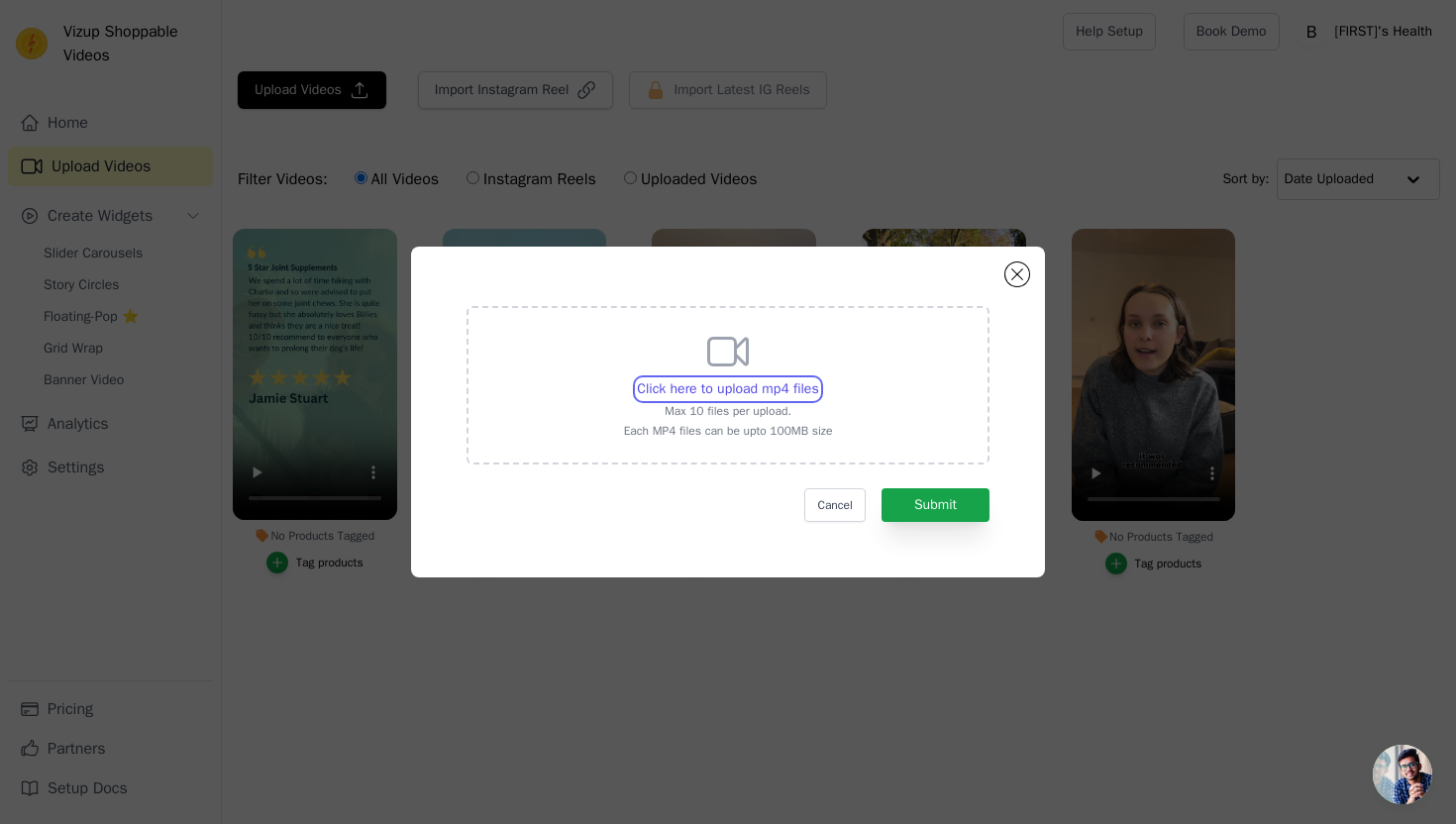 click on "Click here to upload mp4 files     Max 10 files per upload.   Each MP4 files can be upto 100MB size" at bounding box center [818, 378] 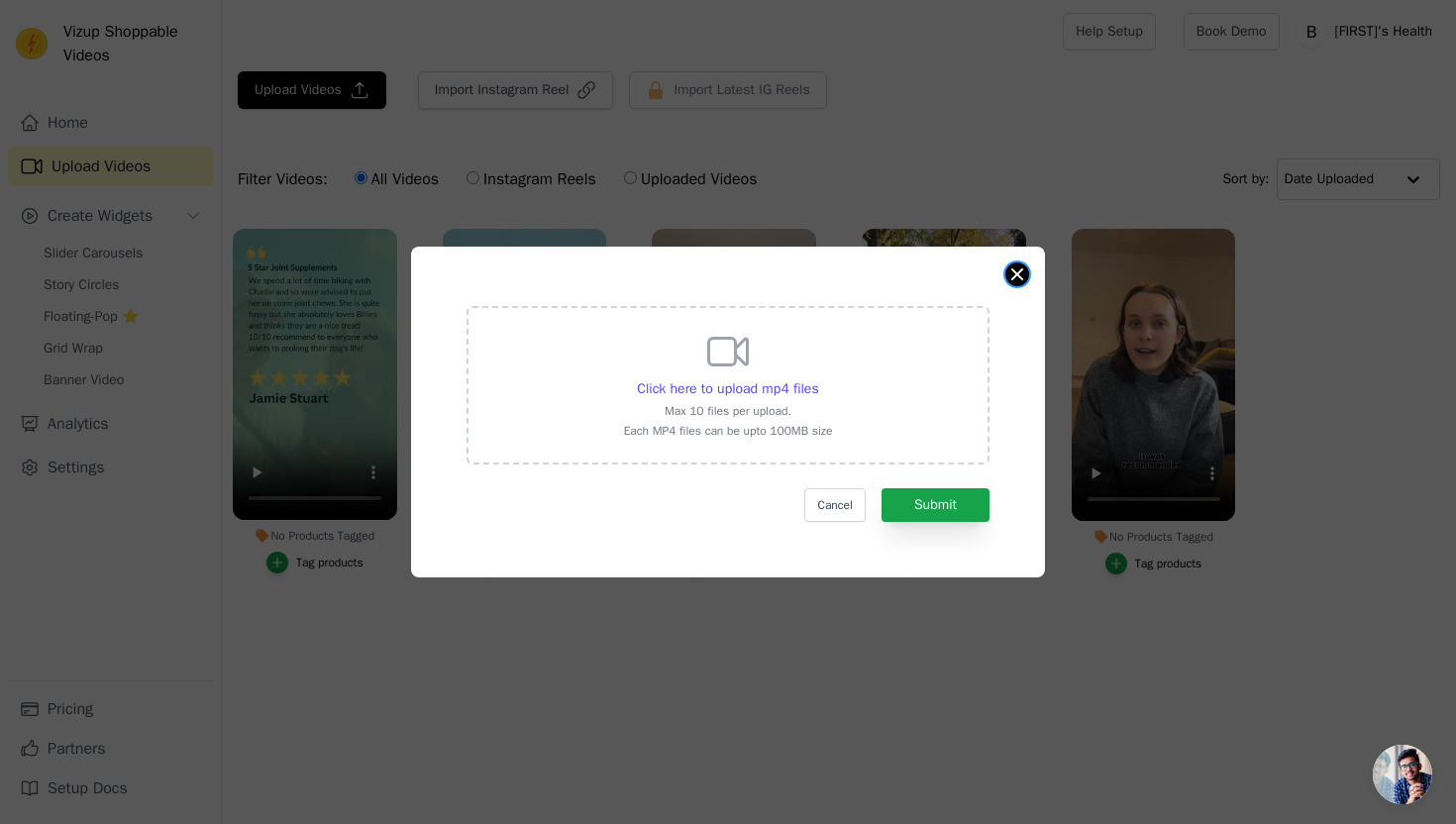 click at bounding box center (1017, 274) 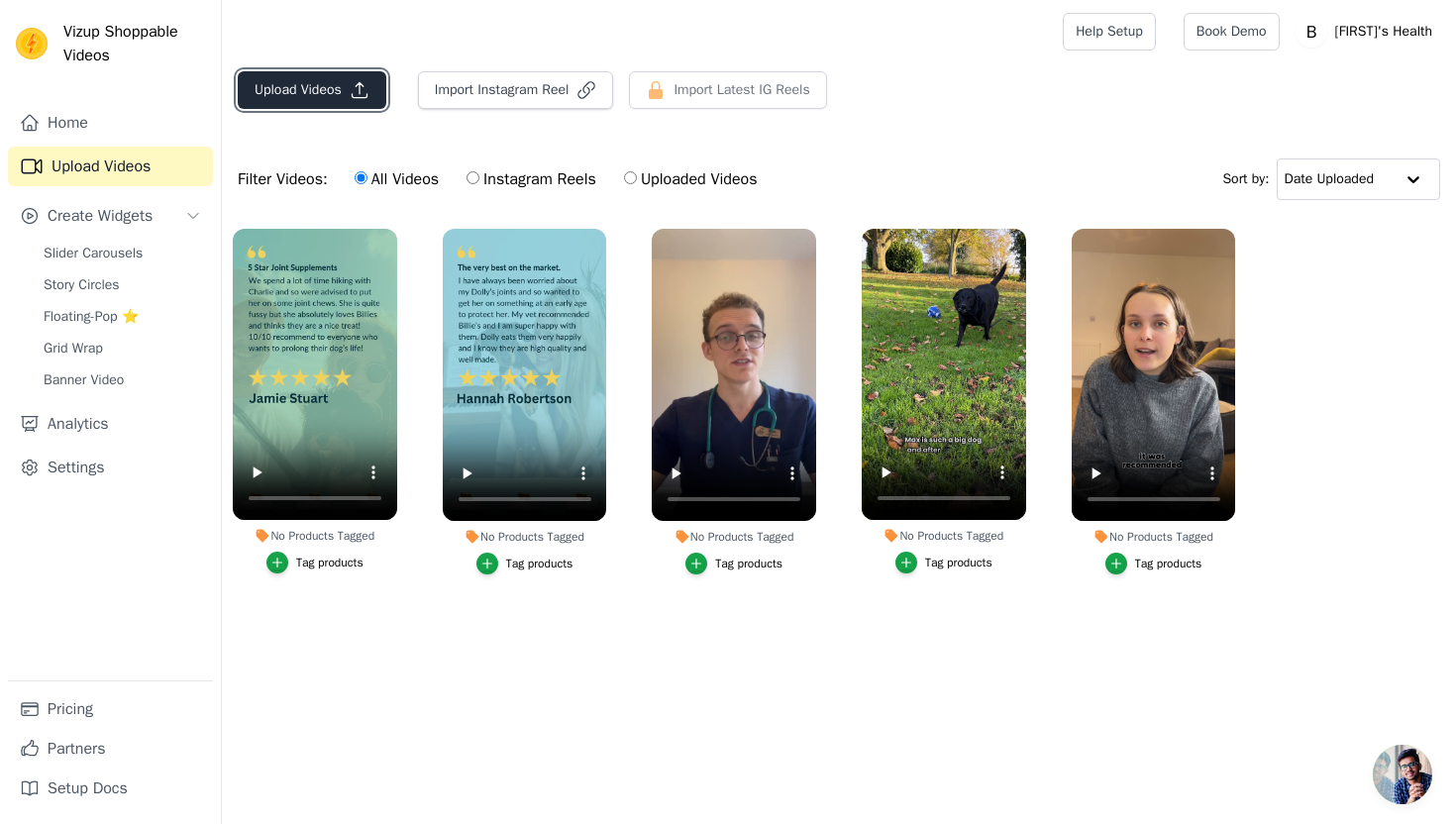 click on "Upload Videos" at bounding box center [312, 90] 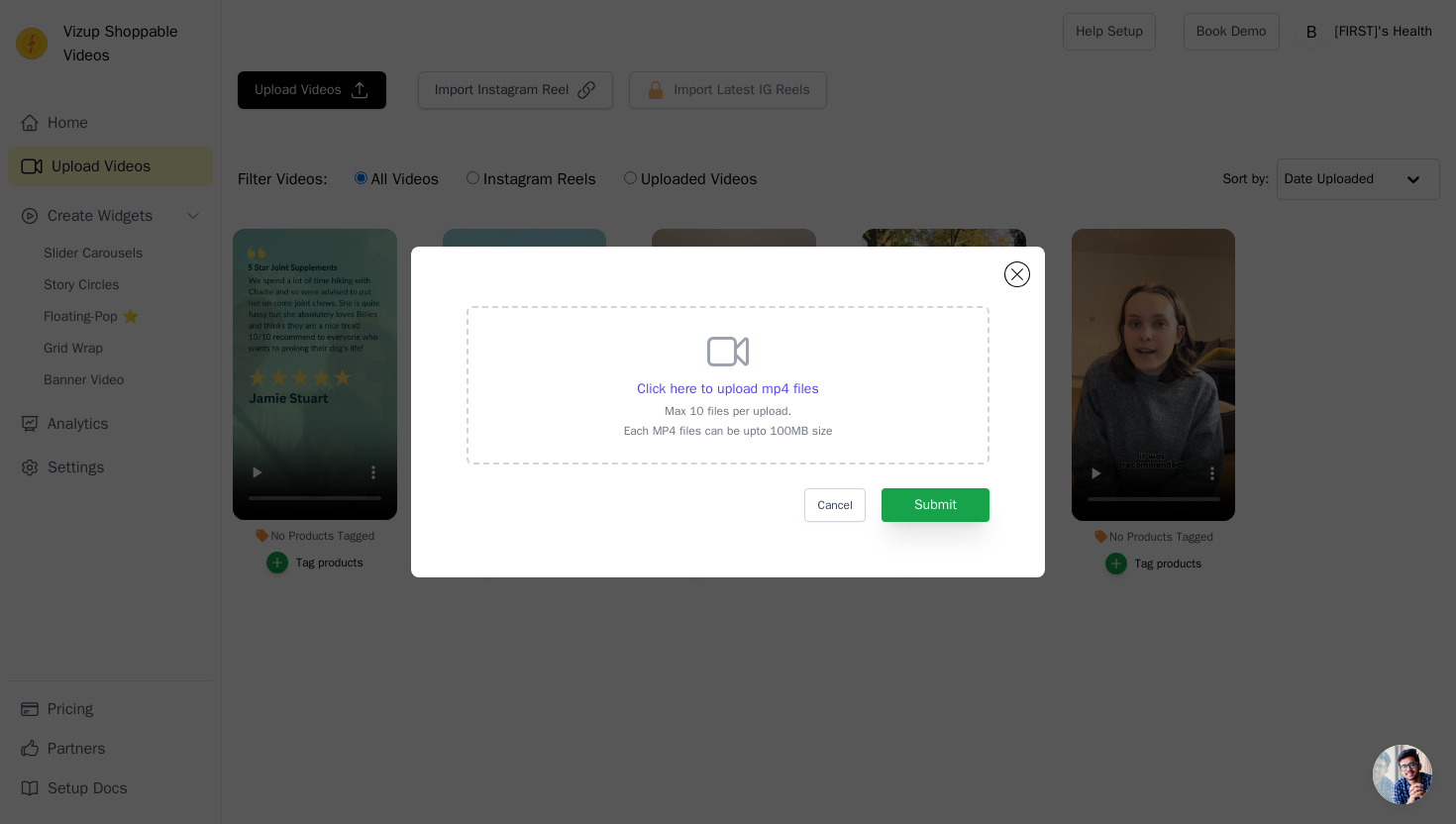 click 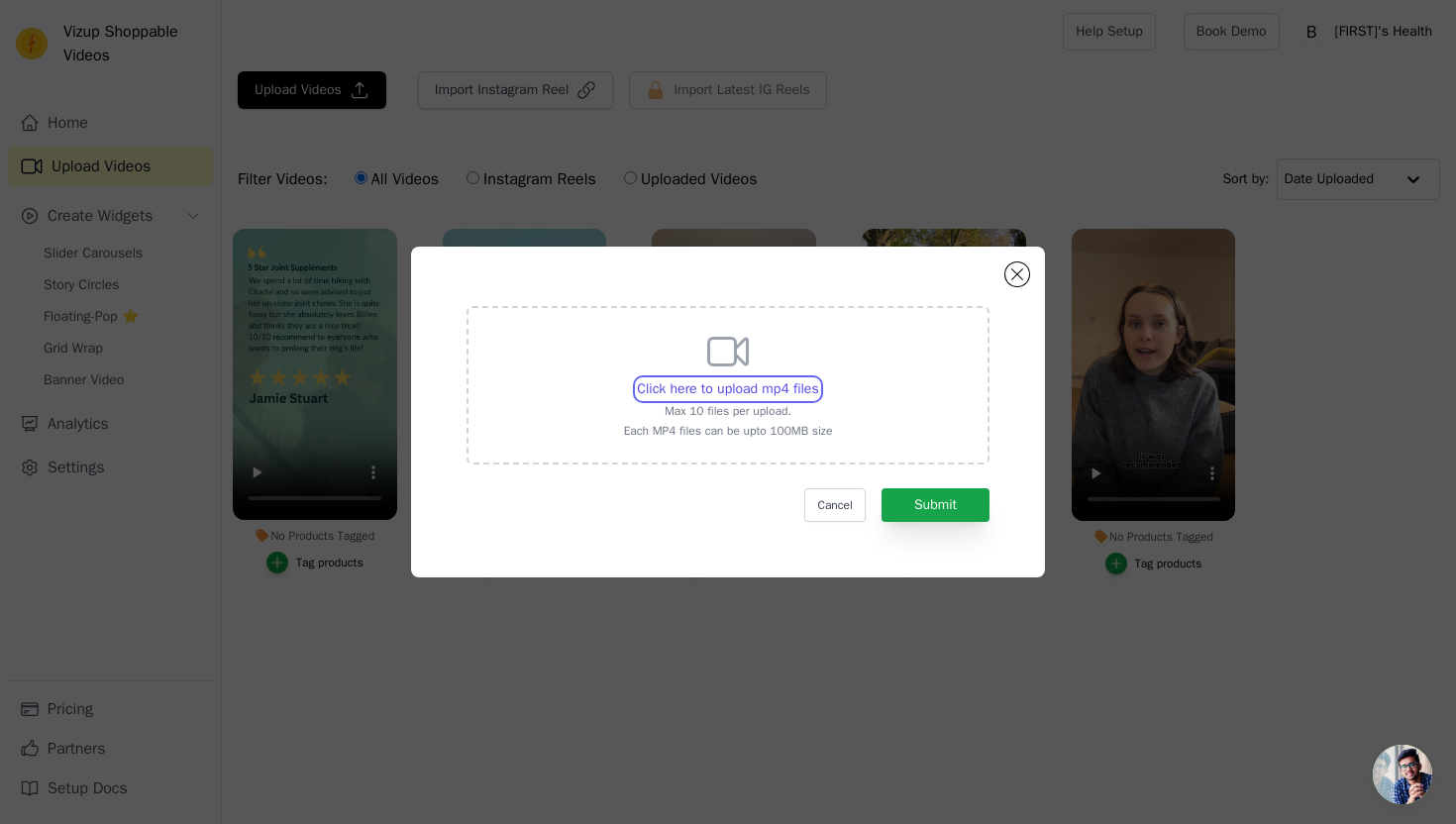 type on "C:\fakepath\David Chopped Tall (1).mp4" 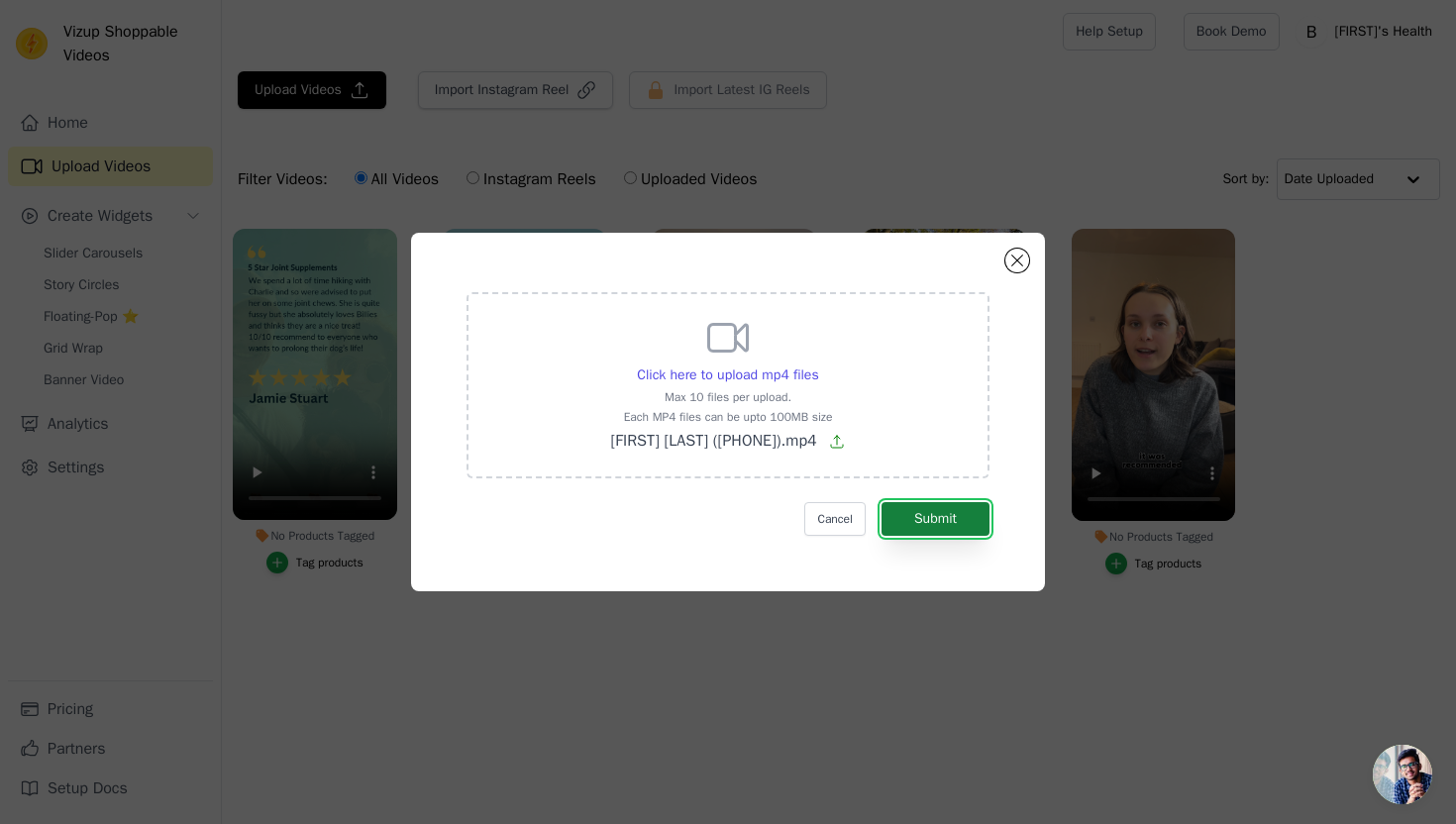 click on "Submit" at bounding box center [935, 519] 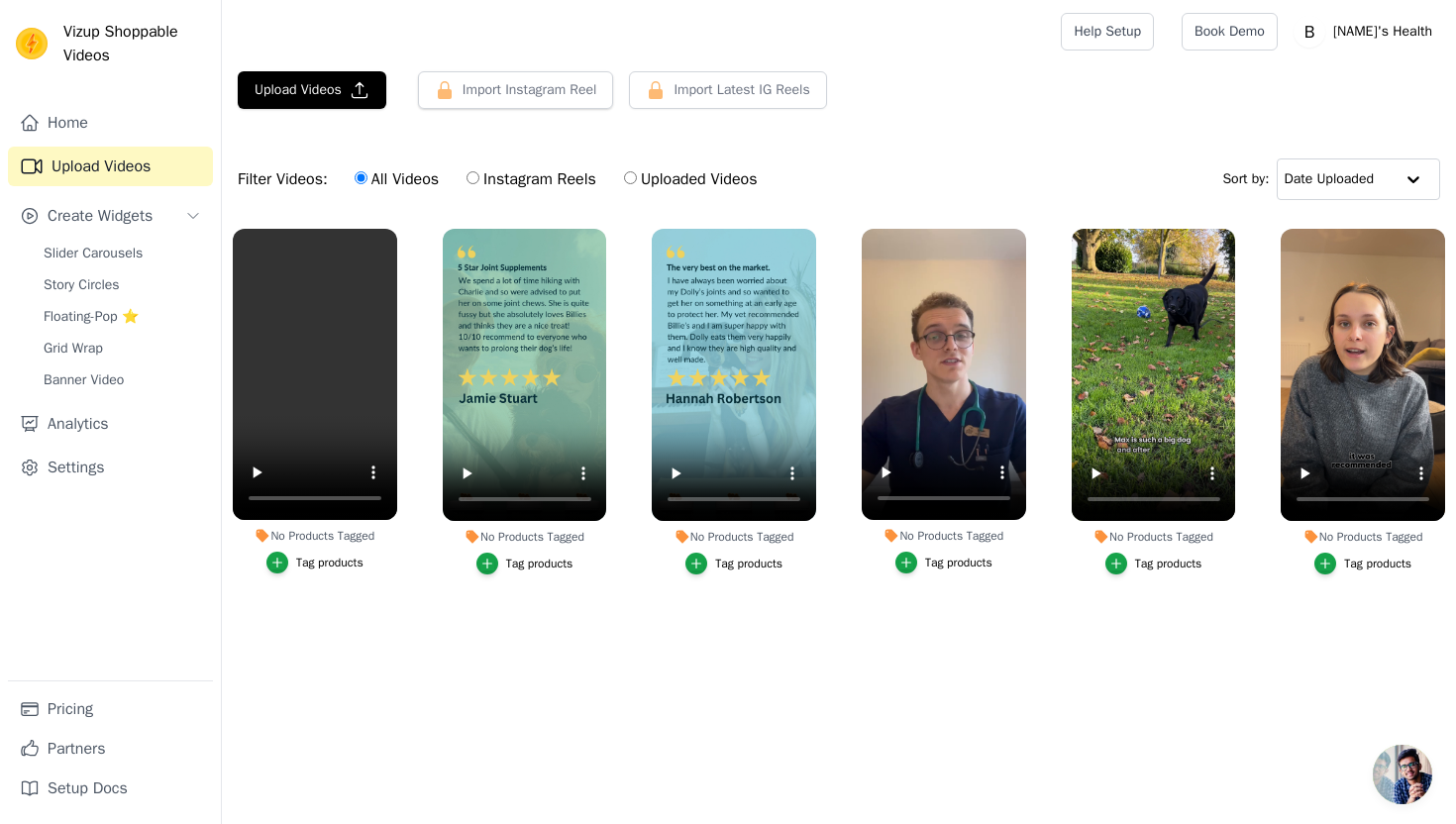 scroll, scrollTop: 0, scrollLeft: 0, axis: both 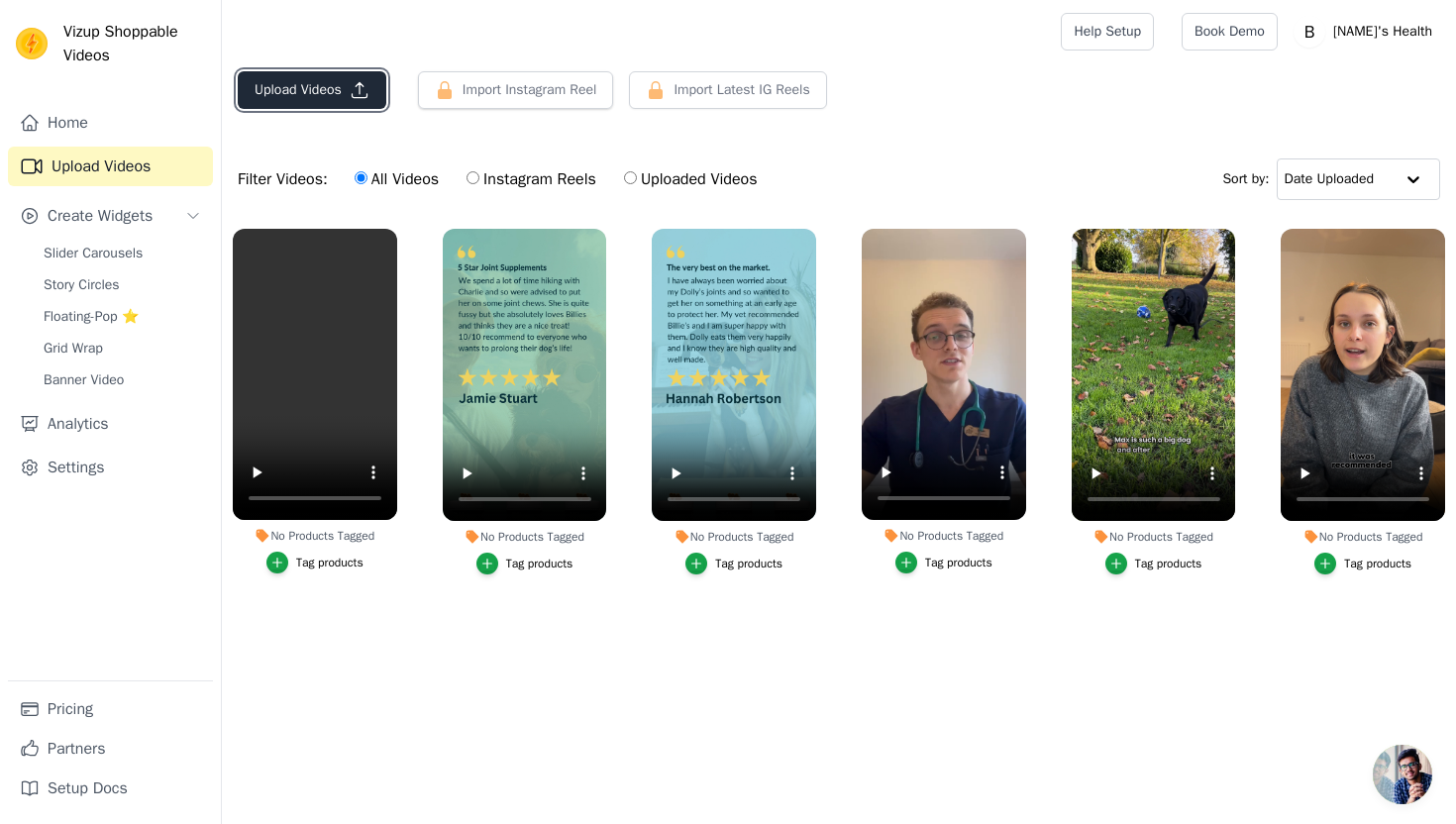 click on "Upload Videos" at bounding box center (312, 90) 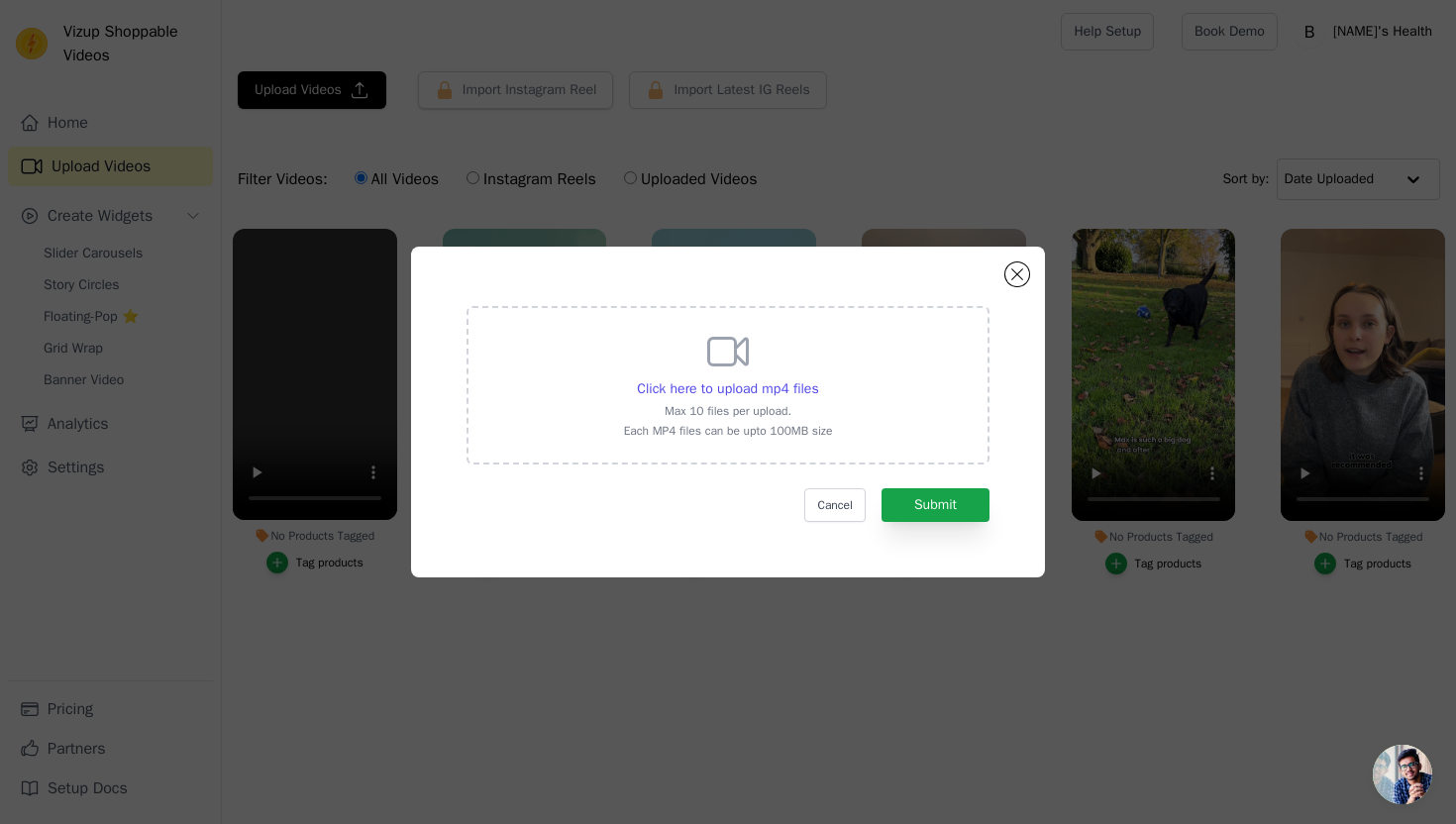 click on "Max 10 files per upload." at bounding box center [728, 411] 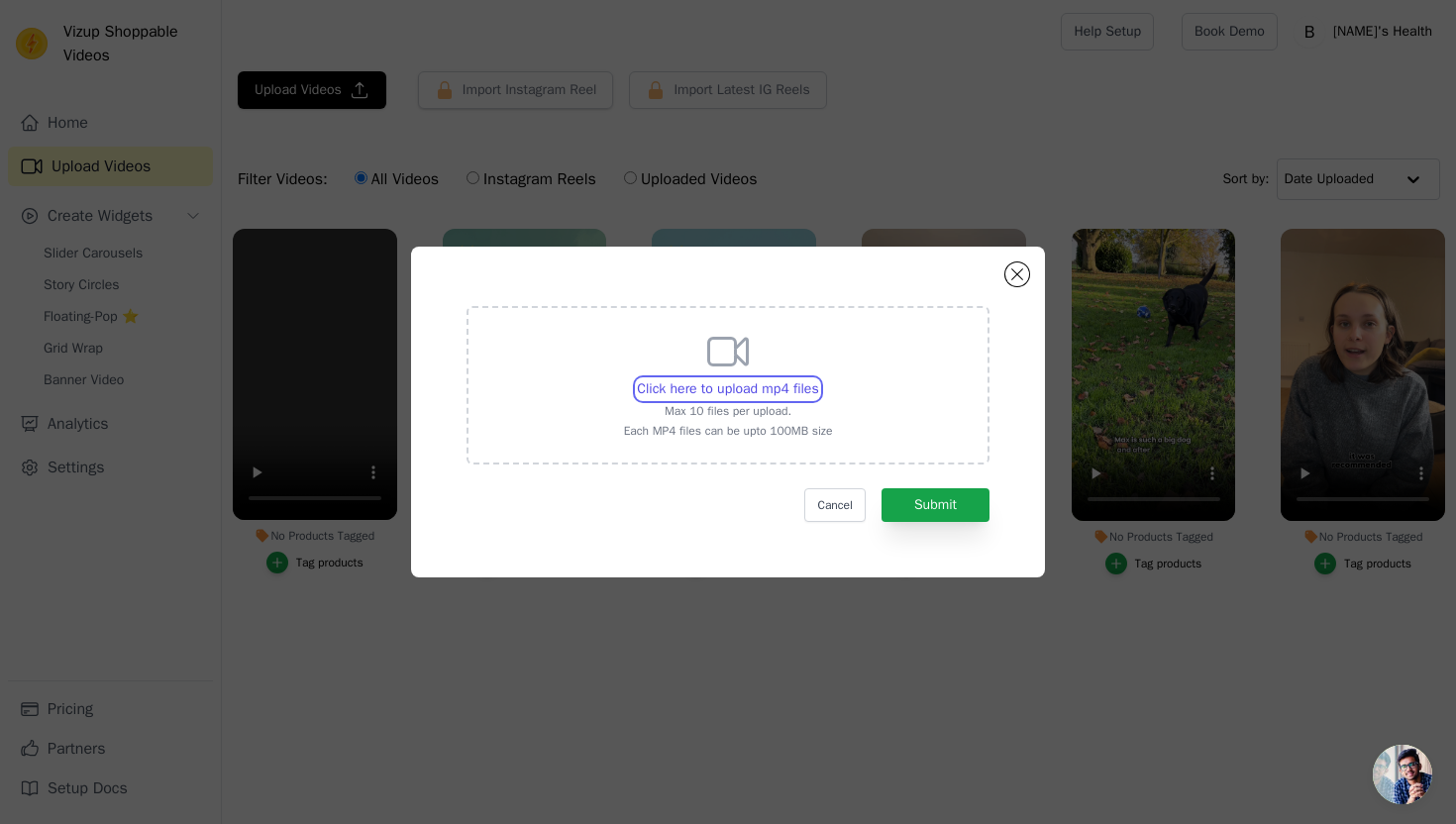 type on "C:\fakepath\Bonnie.mp4" 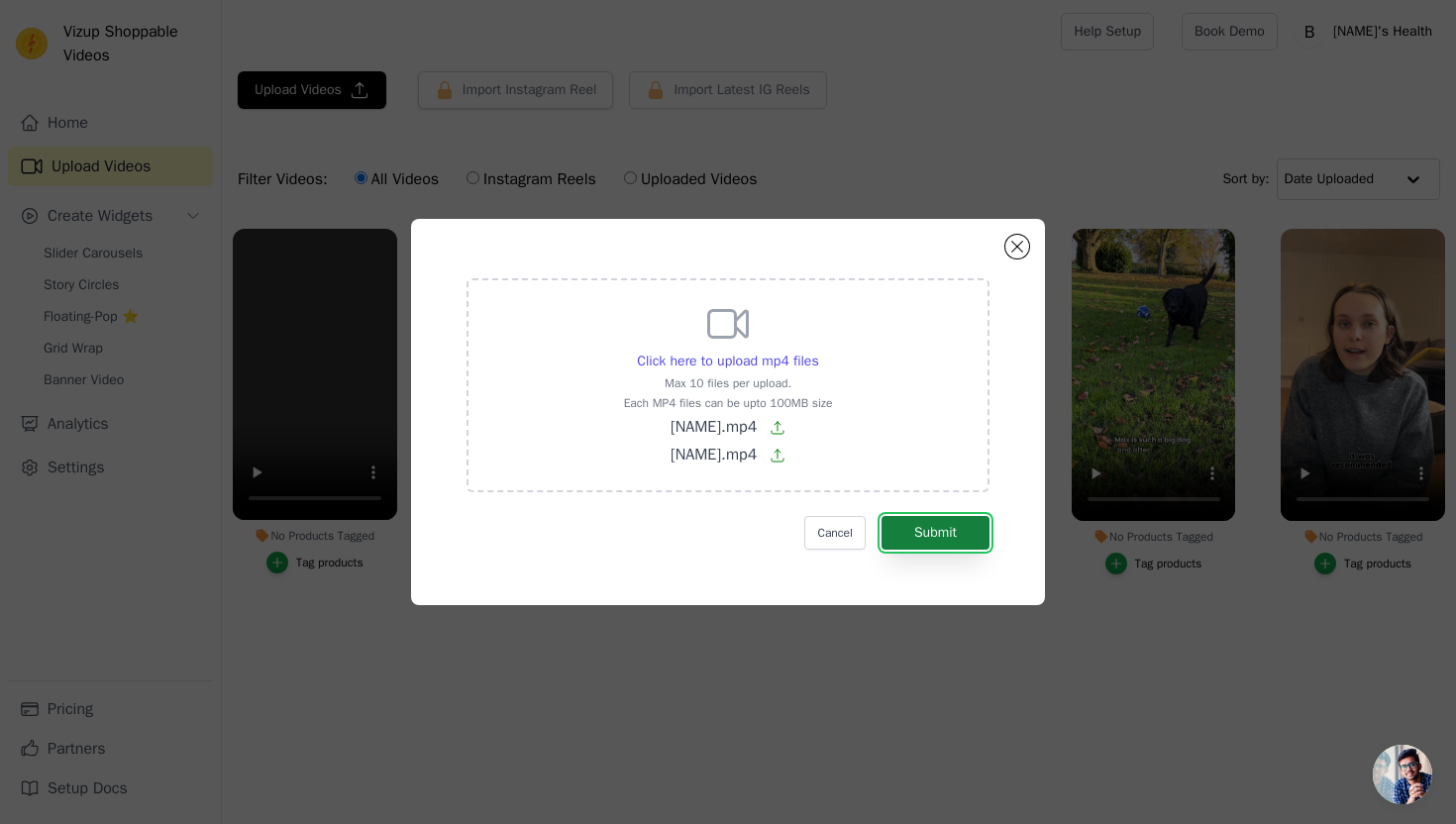 click on "Submit" at bounding box center [935, 533] 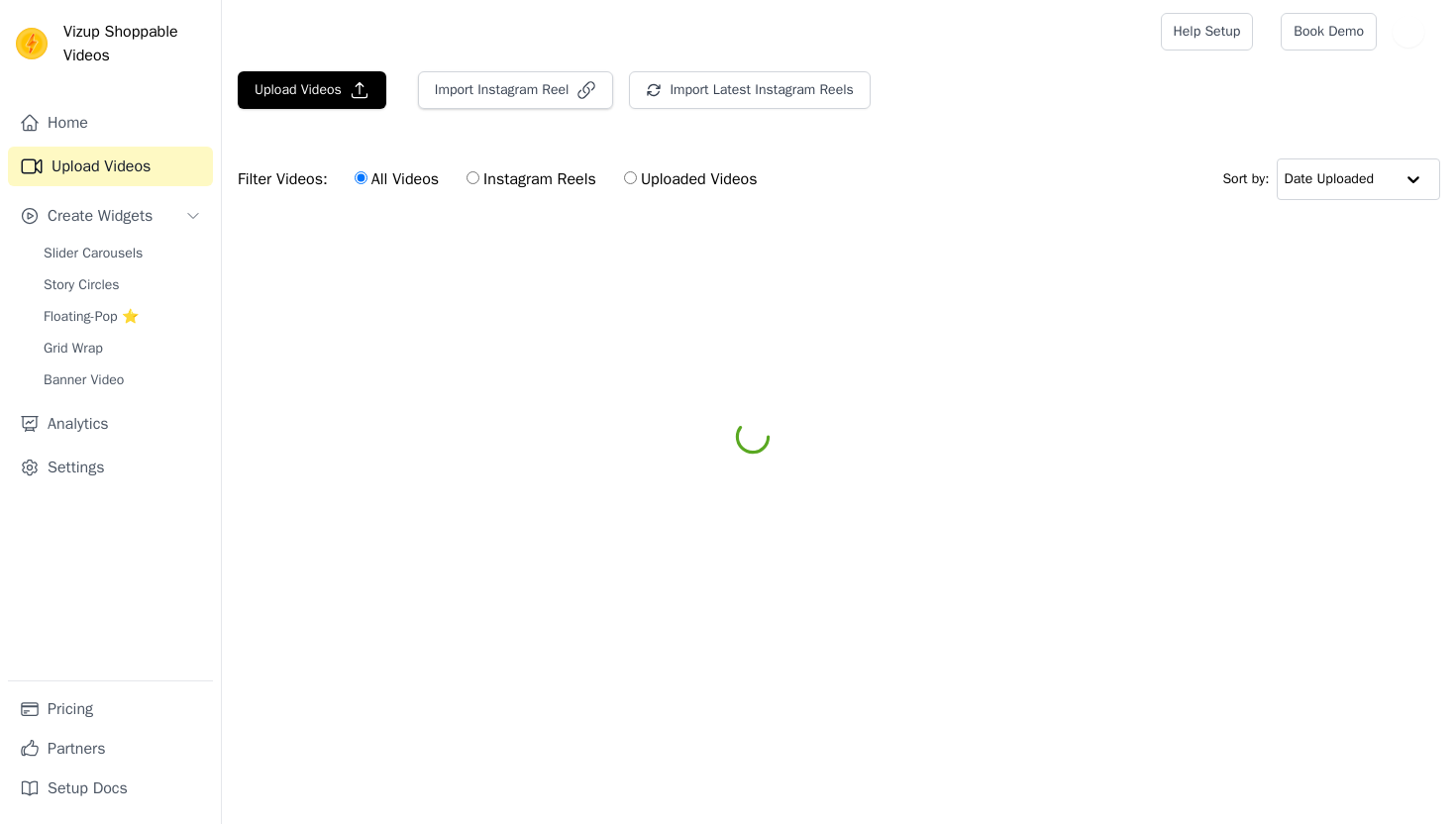 scroll, scrollTop: 0, scrollLeft: 0, axis: both 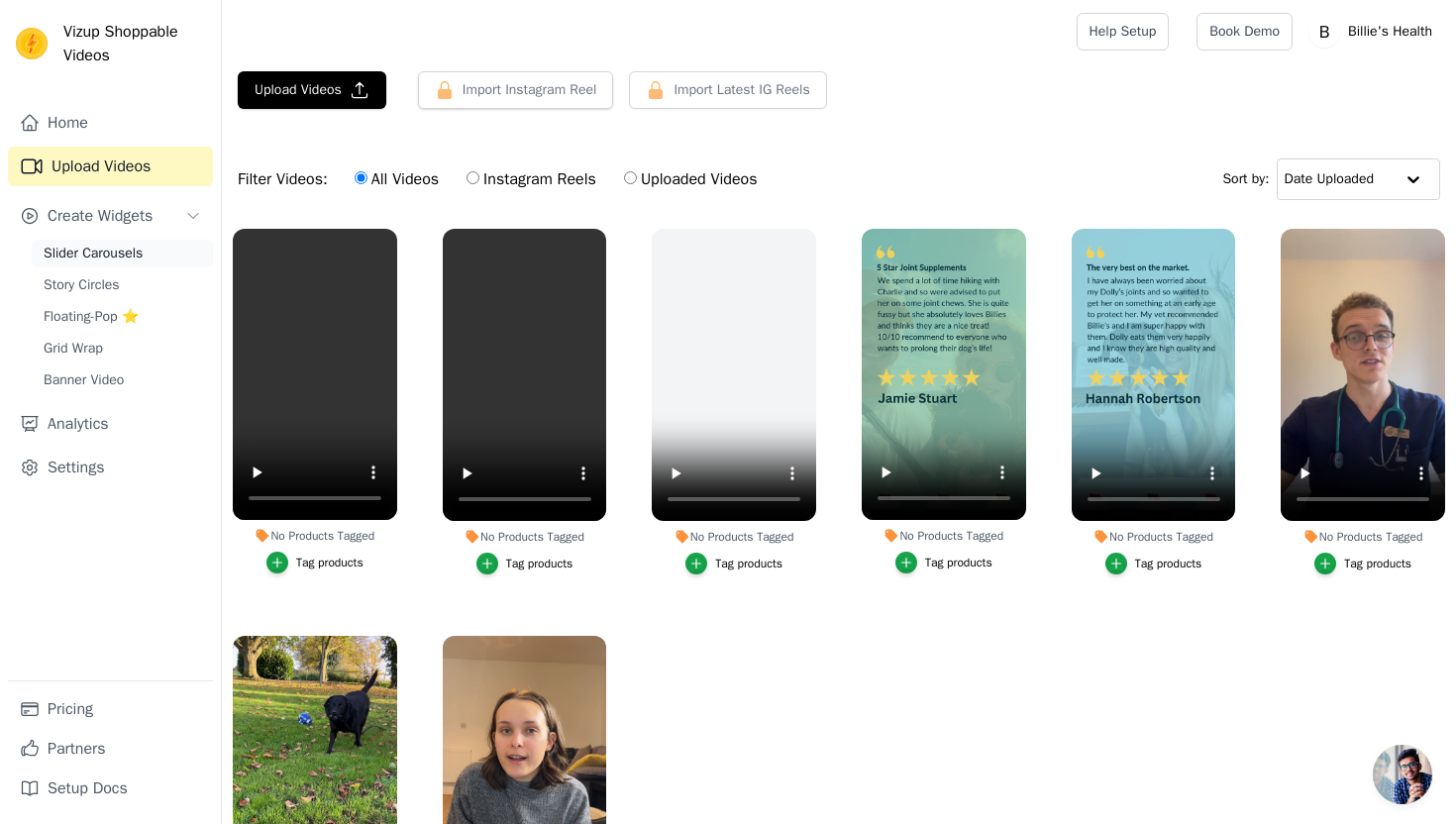 click on "Slider Carousels" at bounding box center [93, 254] 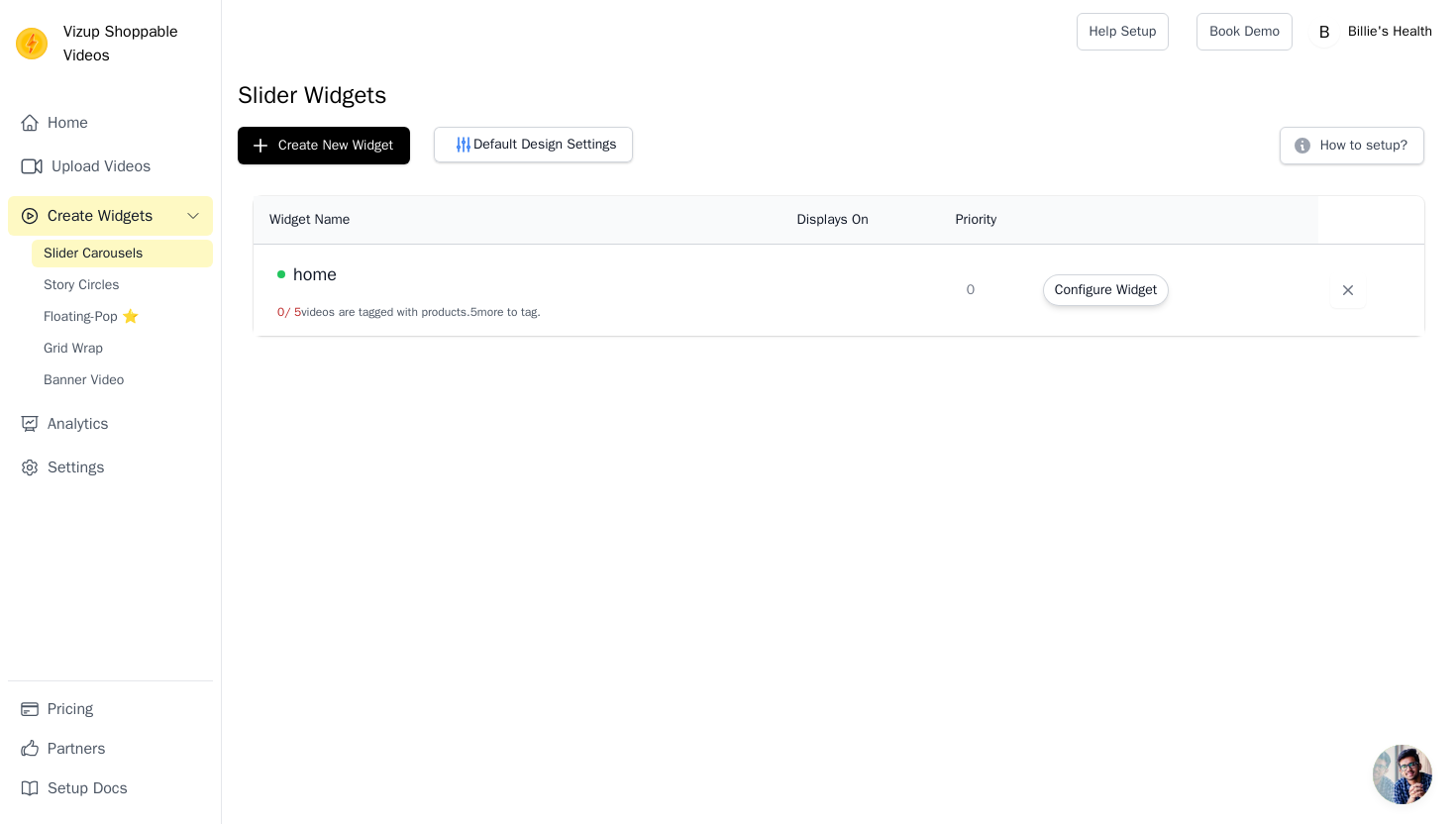 click on "home" at bounding box center [315, 274] 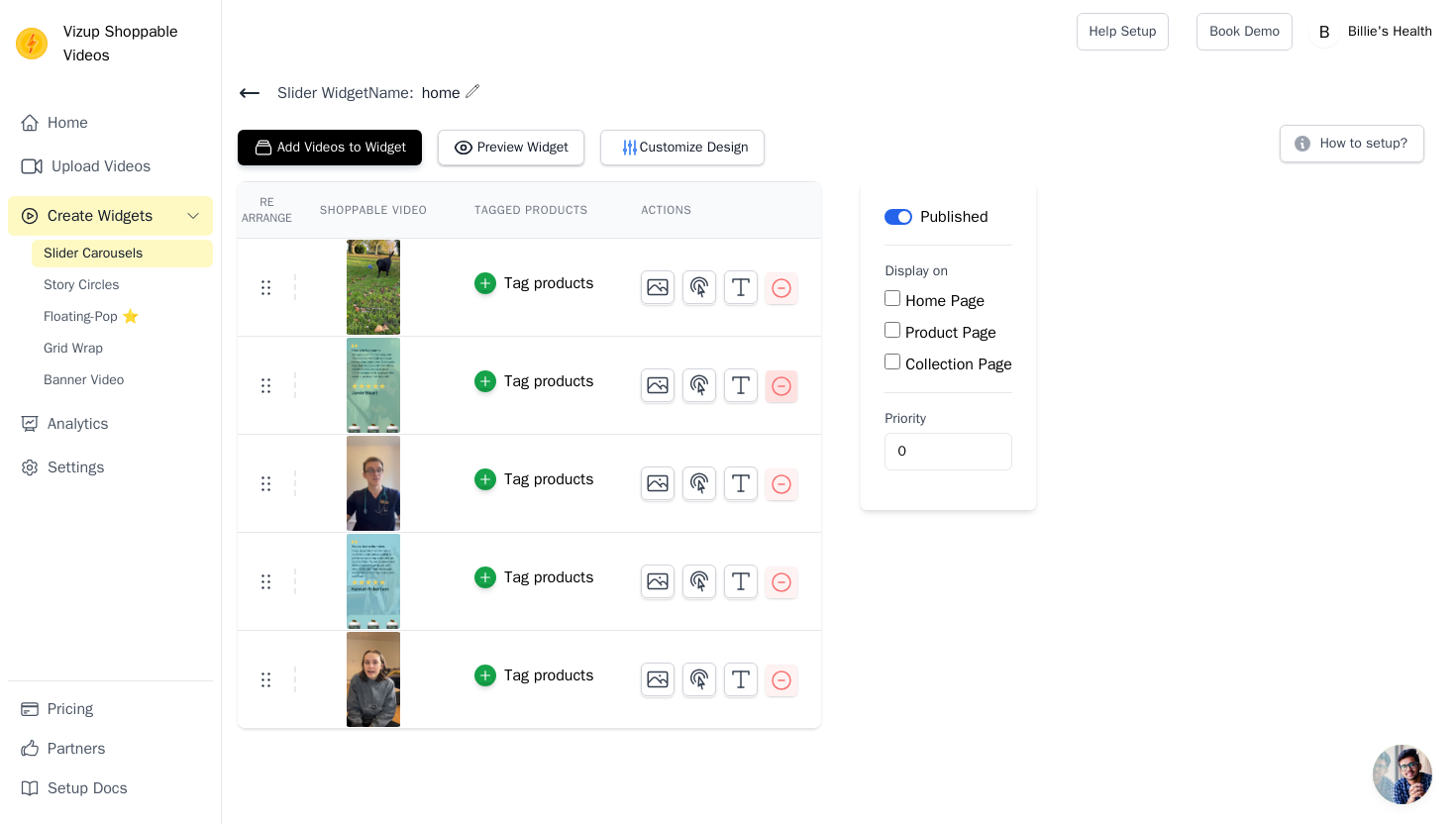 click 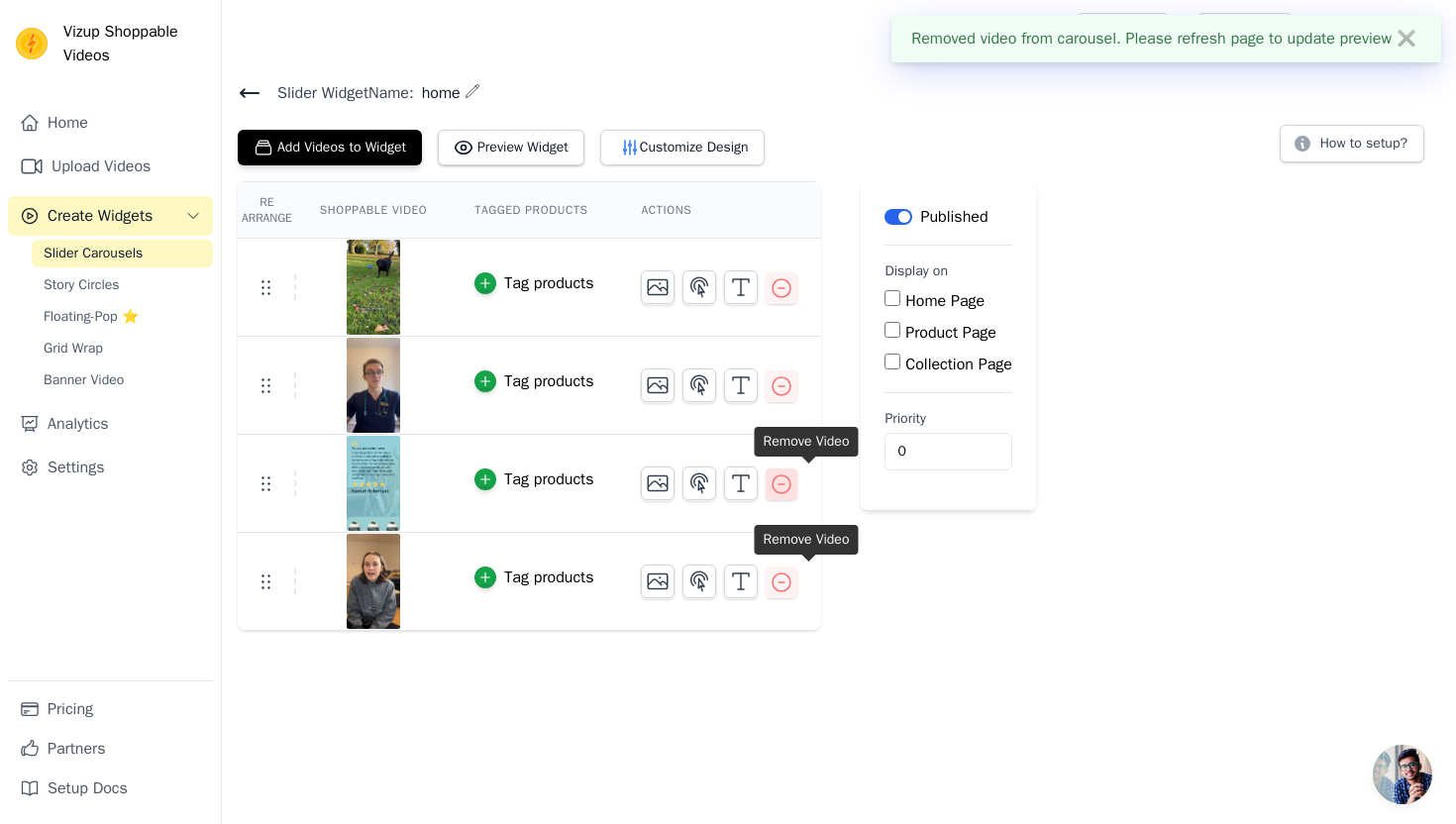 click 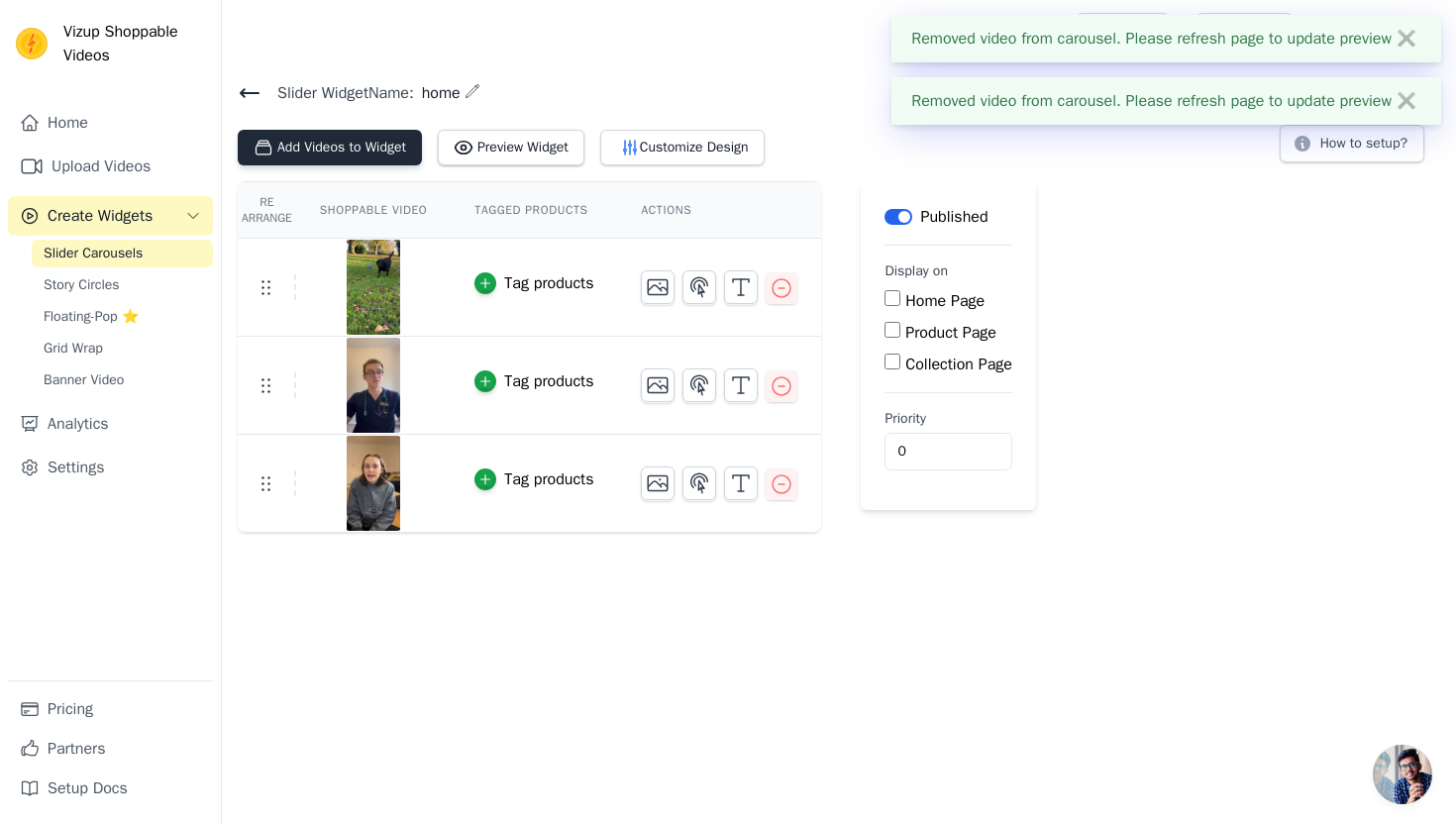 click on "Add Videos to Widget" at bounding box center [330, 148] 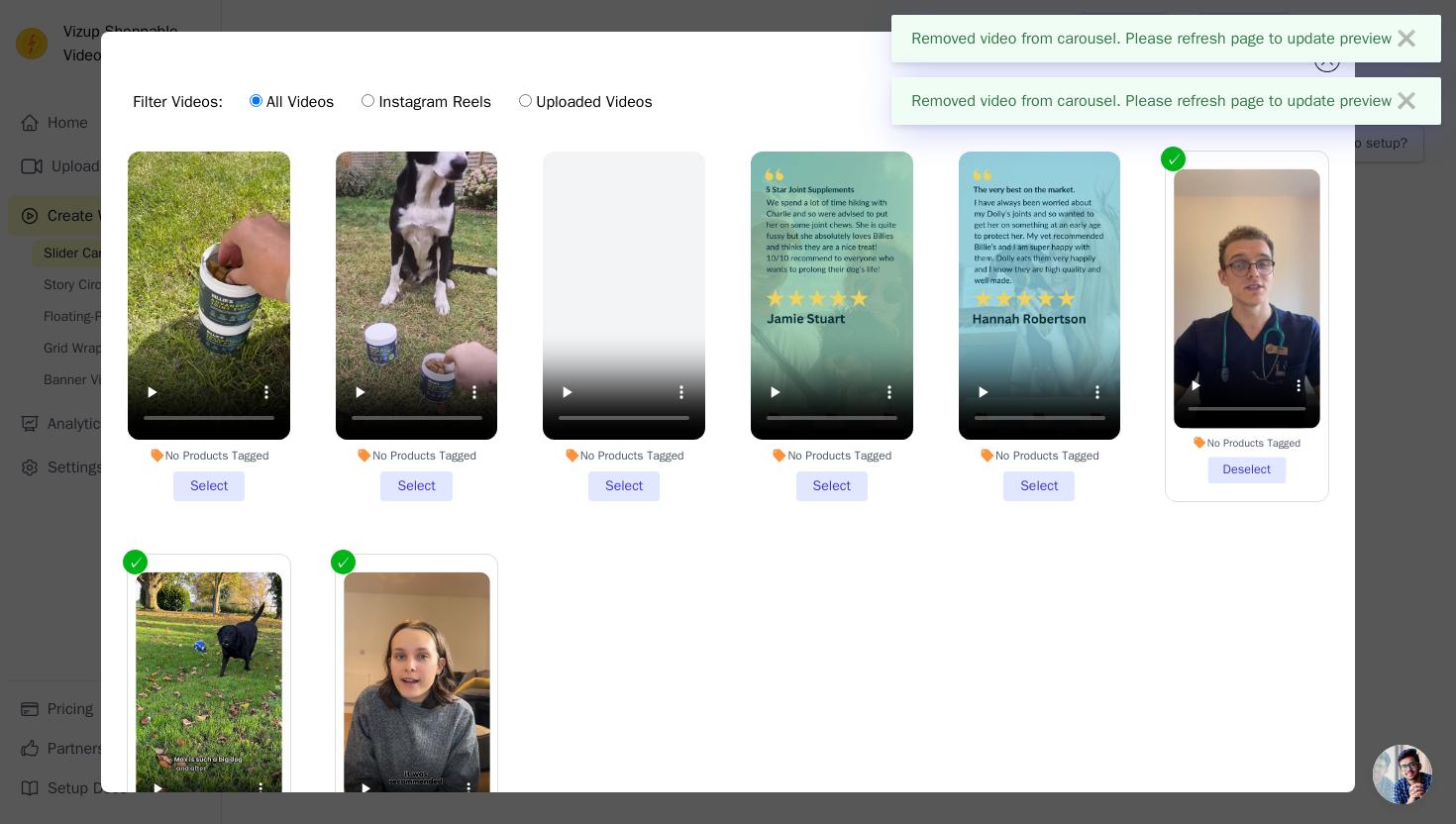 click on "No Products Tagged     Select" at bounding box center (209, 326) 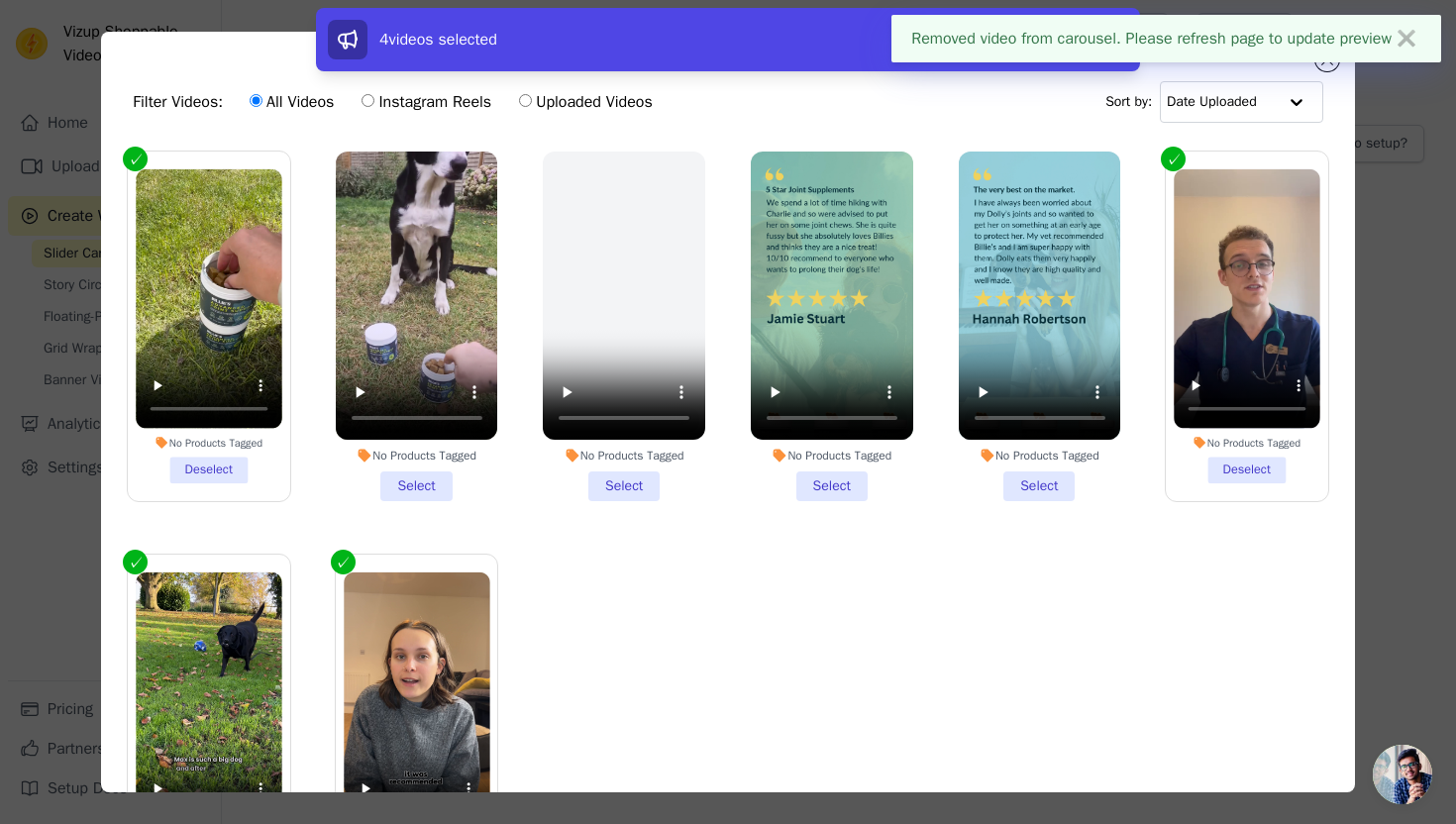 click on "No Products Tagged     Select" at bounding box center [417, 326] 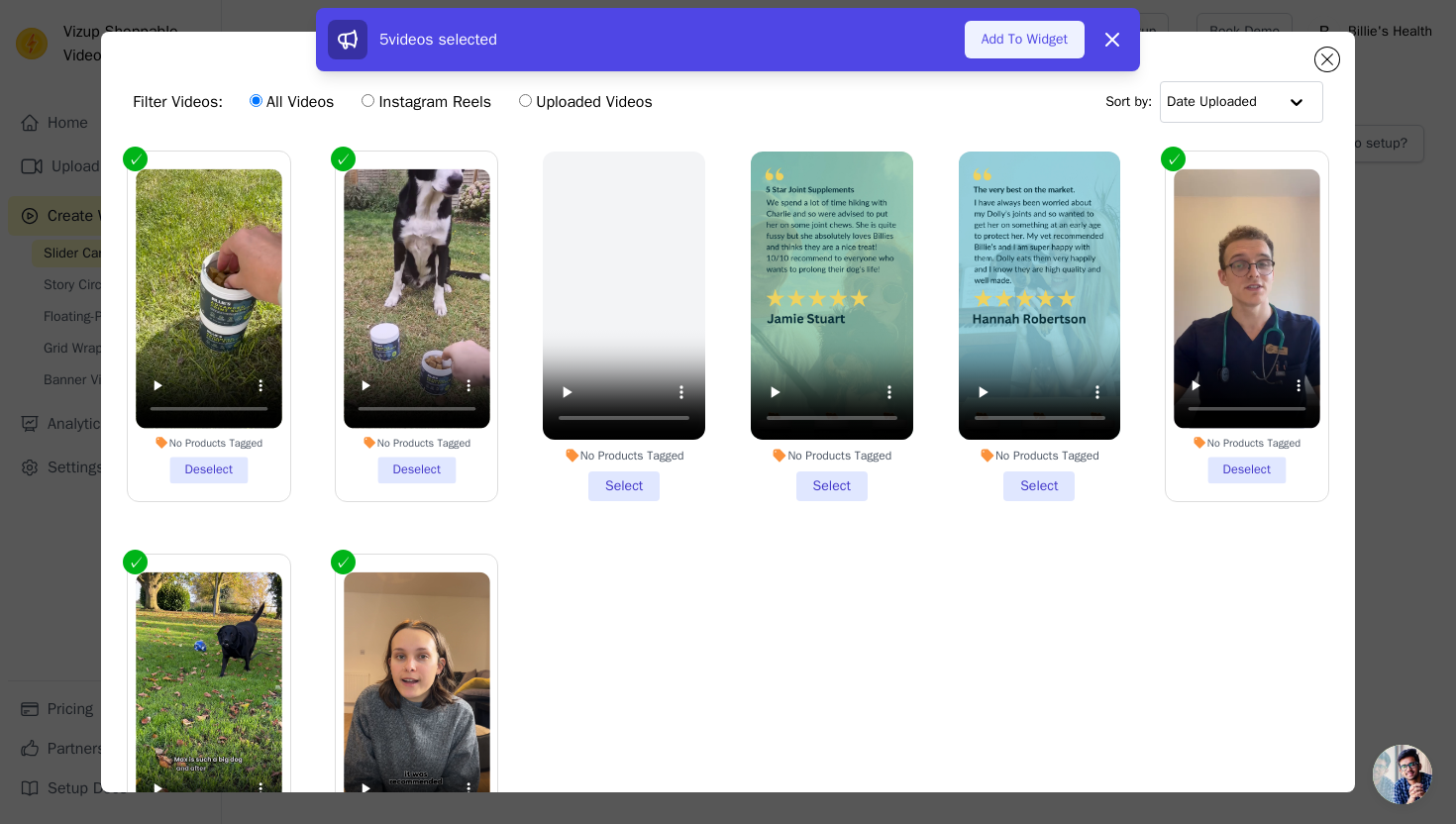 click on "Add To Widget" at bounding box center (1024, 40) 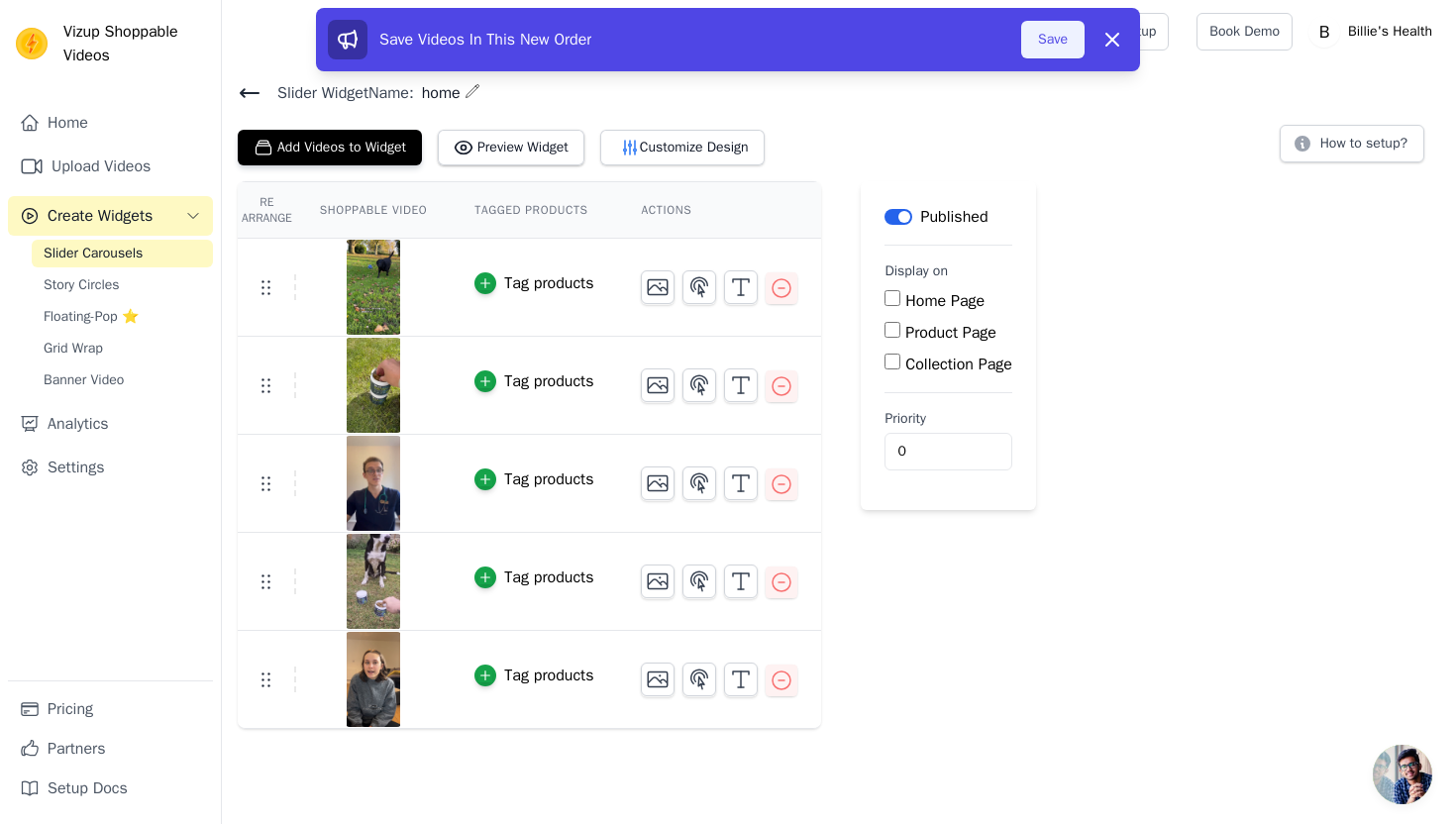 click on "Save" at bounding box center [1053, 40] 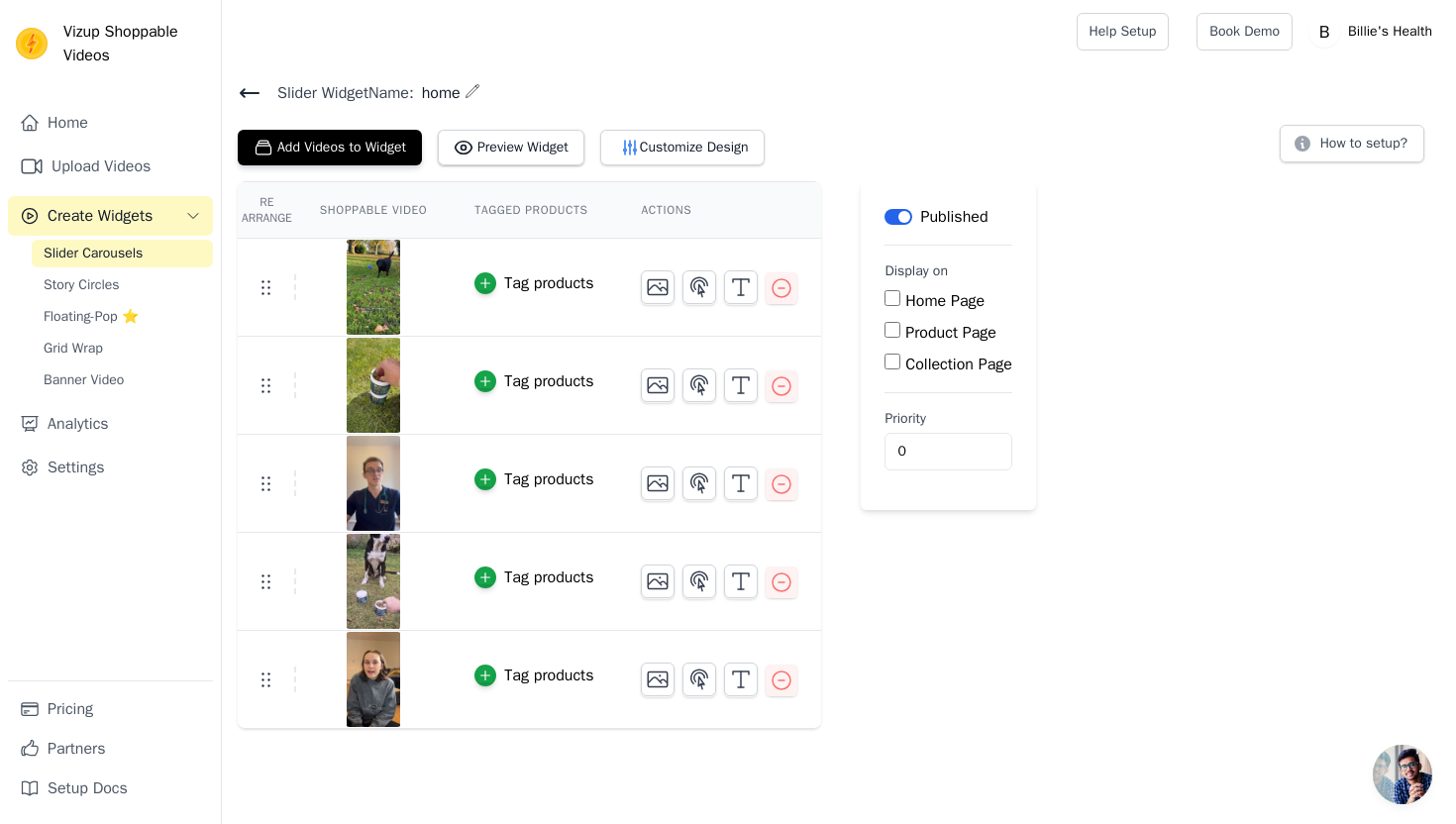 scroll, scrollTop: 0, scrollLeft: 0, axis: both 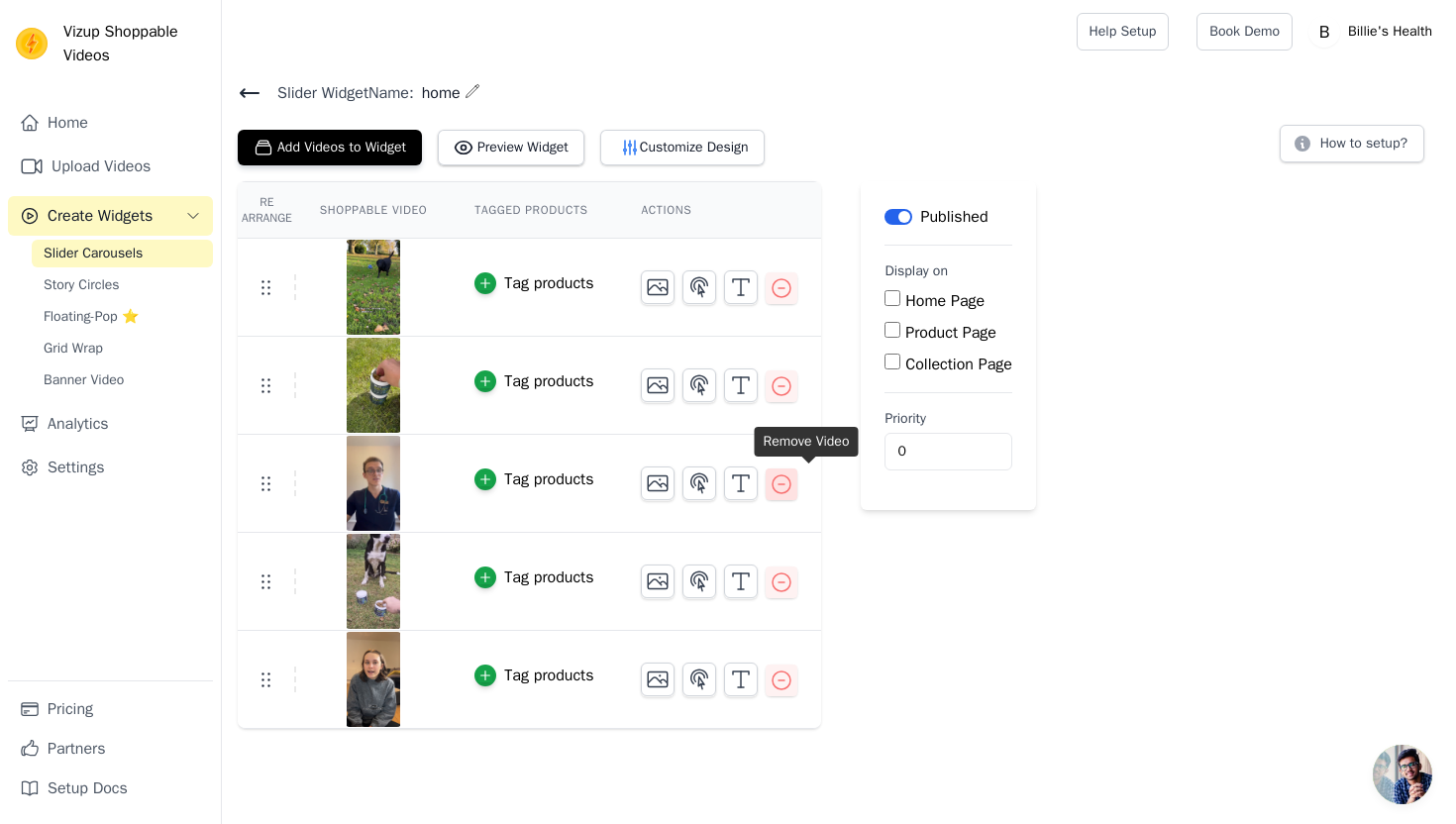 click 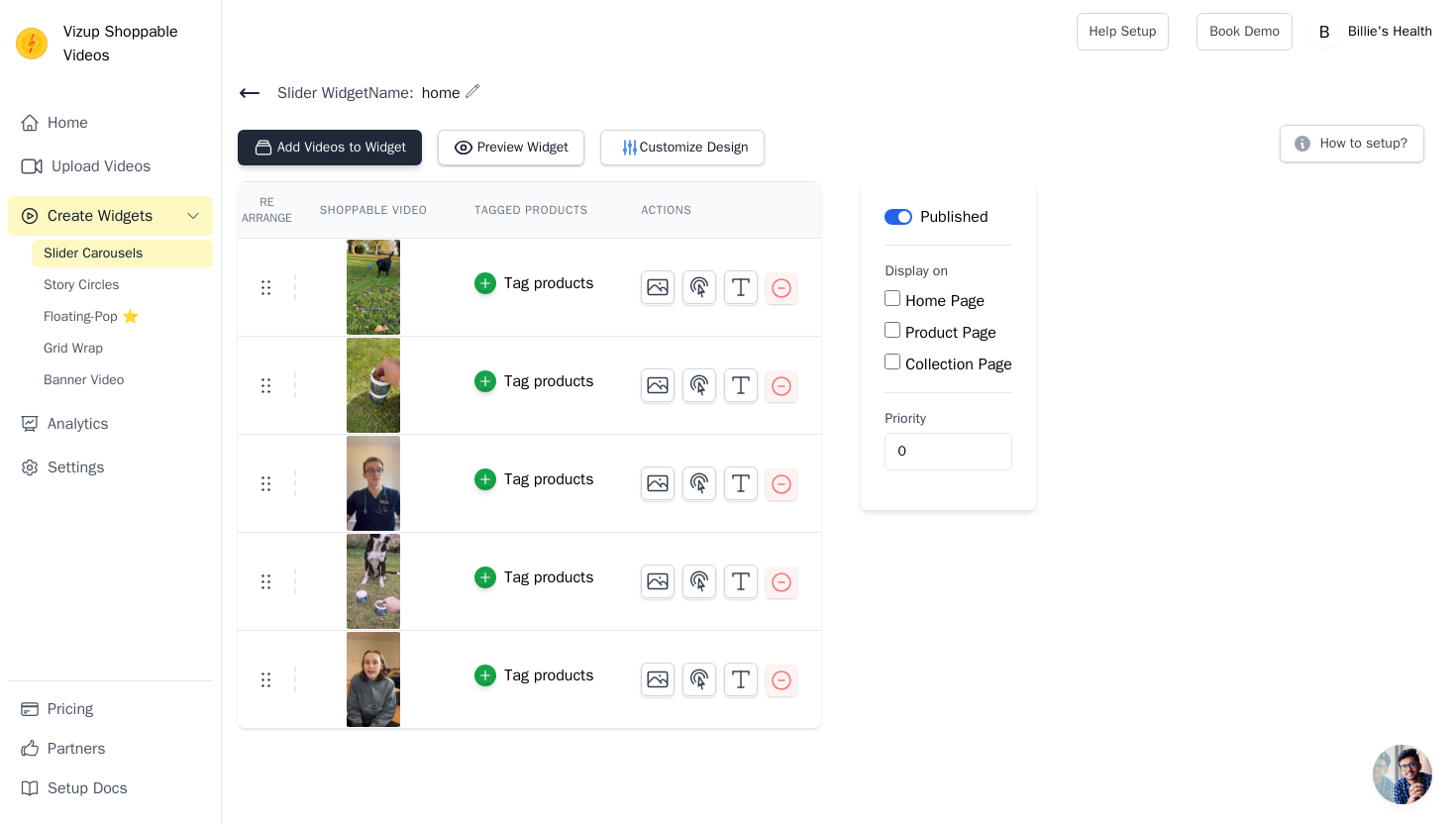 click on "Add Videos to Widget" at bounding box center (330, 148) 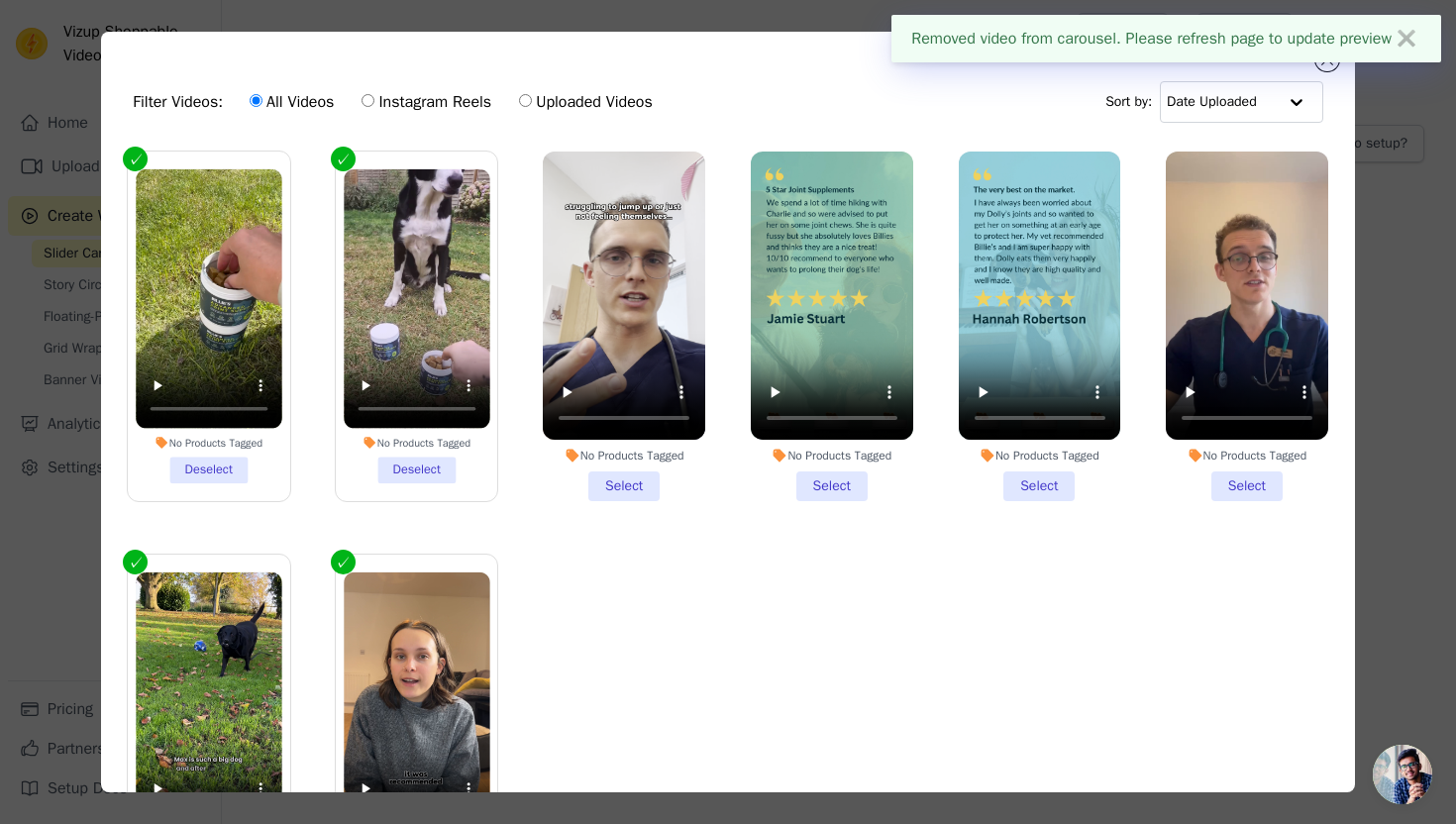click on "No Products Tagged     Select" at bounding box center [624, 326] 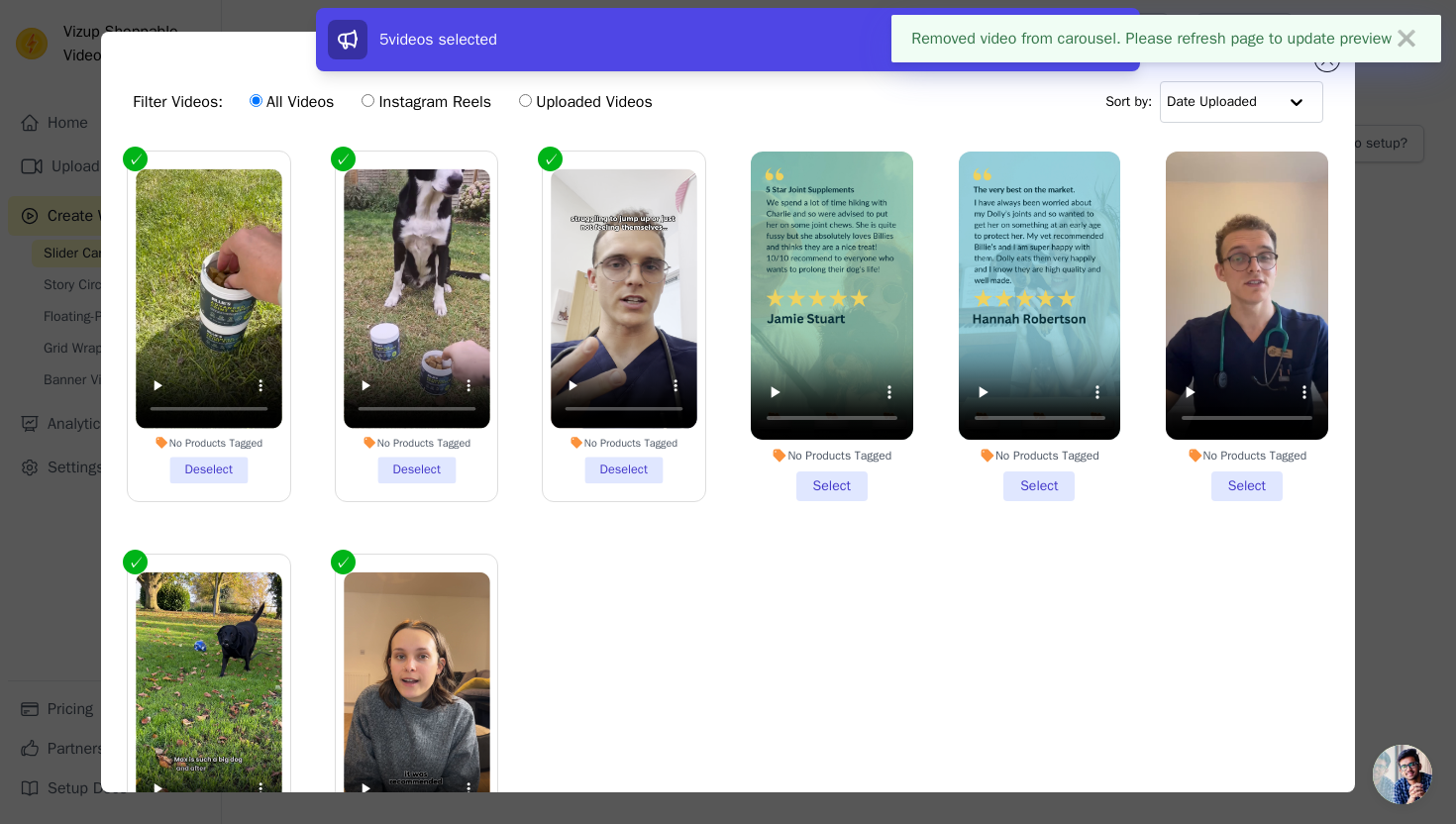 click on "Removed video from carousel. Please refresh page to update preview ✖" at bounding box center (1166, 39) 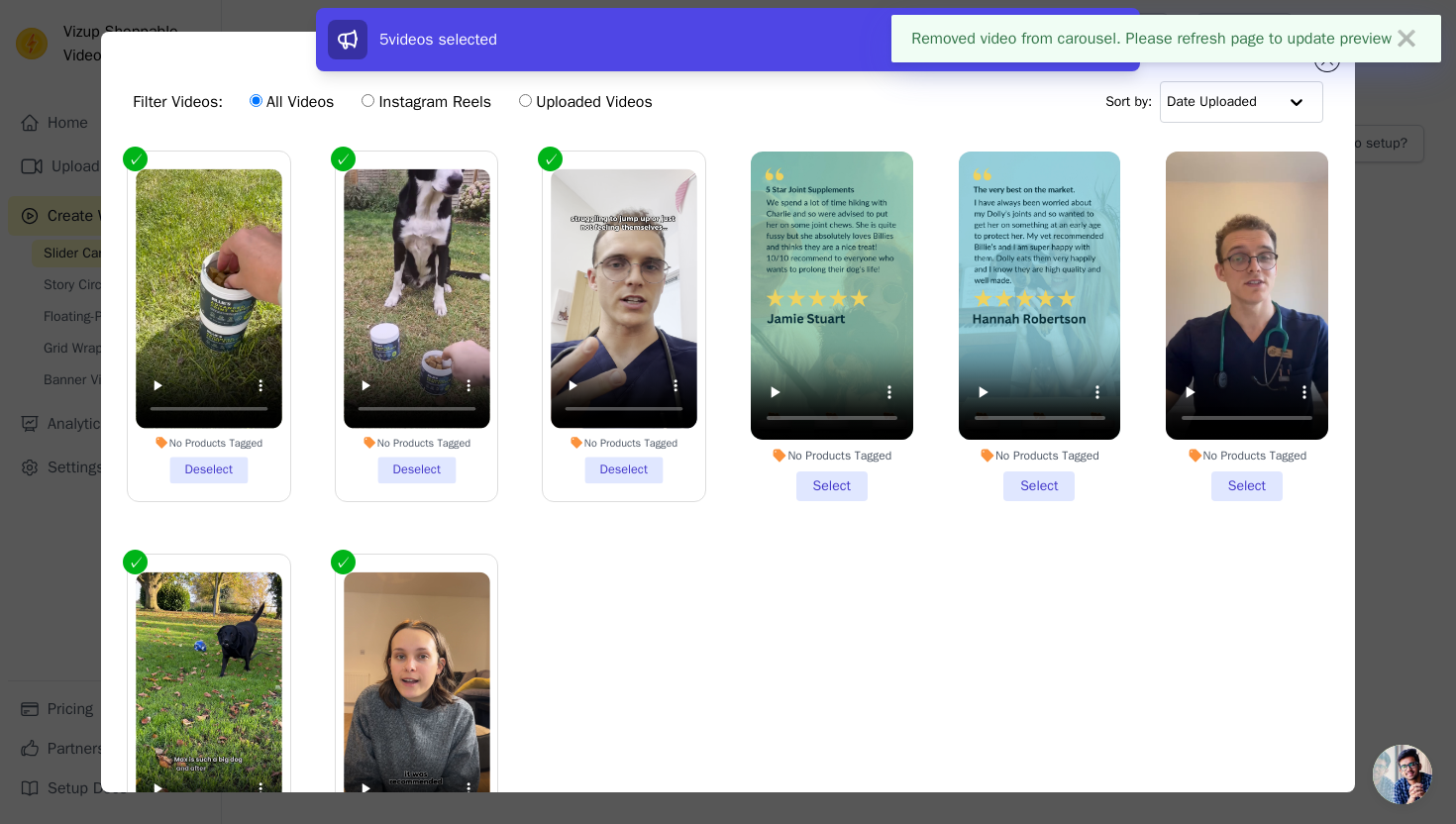click on "✖" at bounding box center [1406, 39] 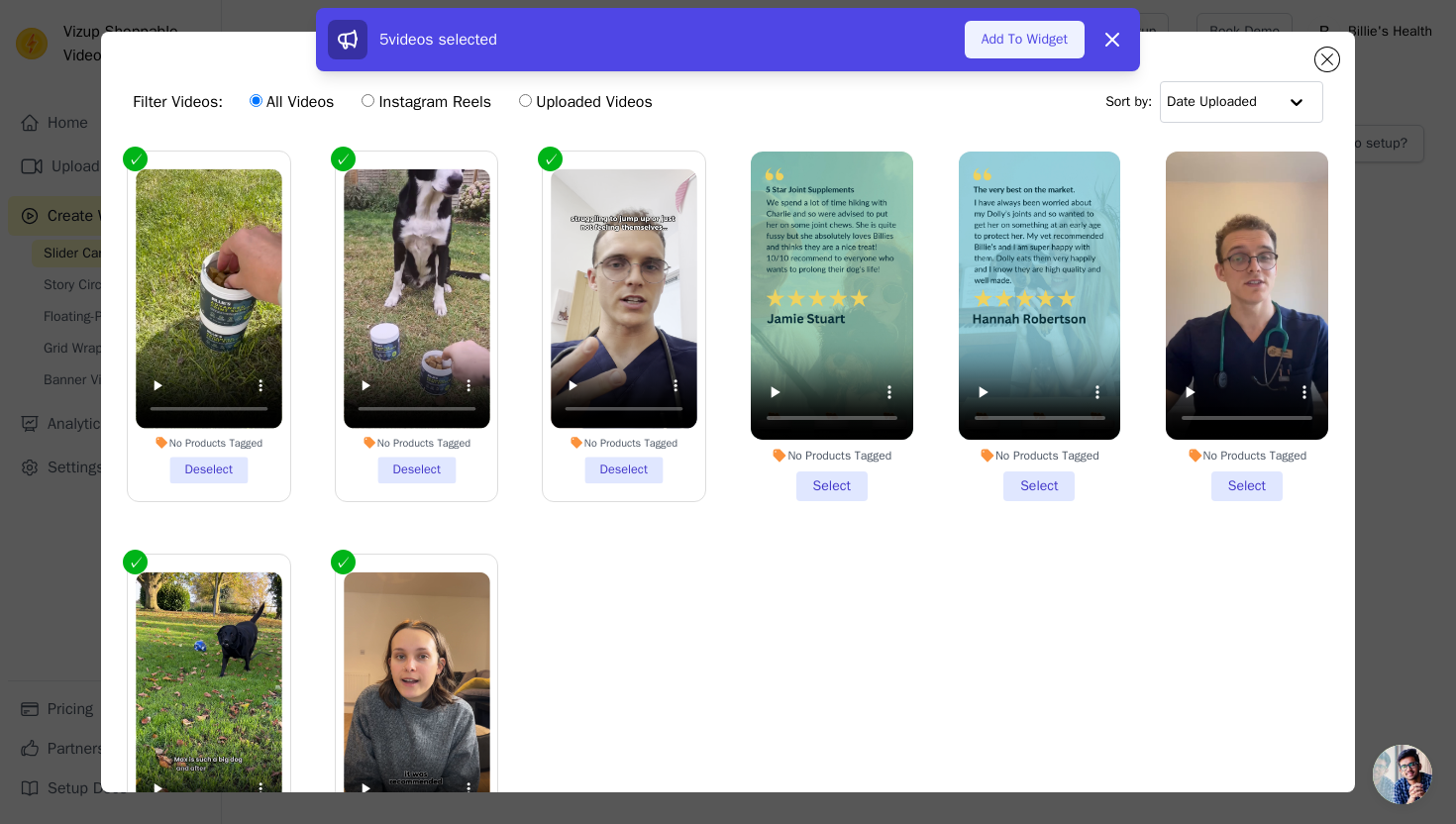 click on "Add To Widget" at bounding box center (1024, 40) 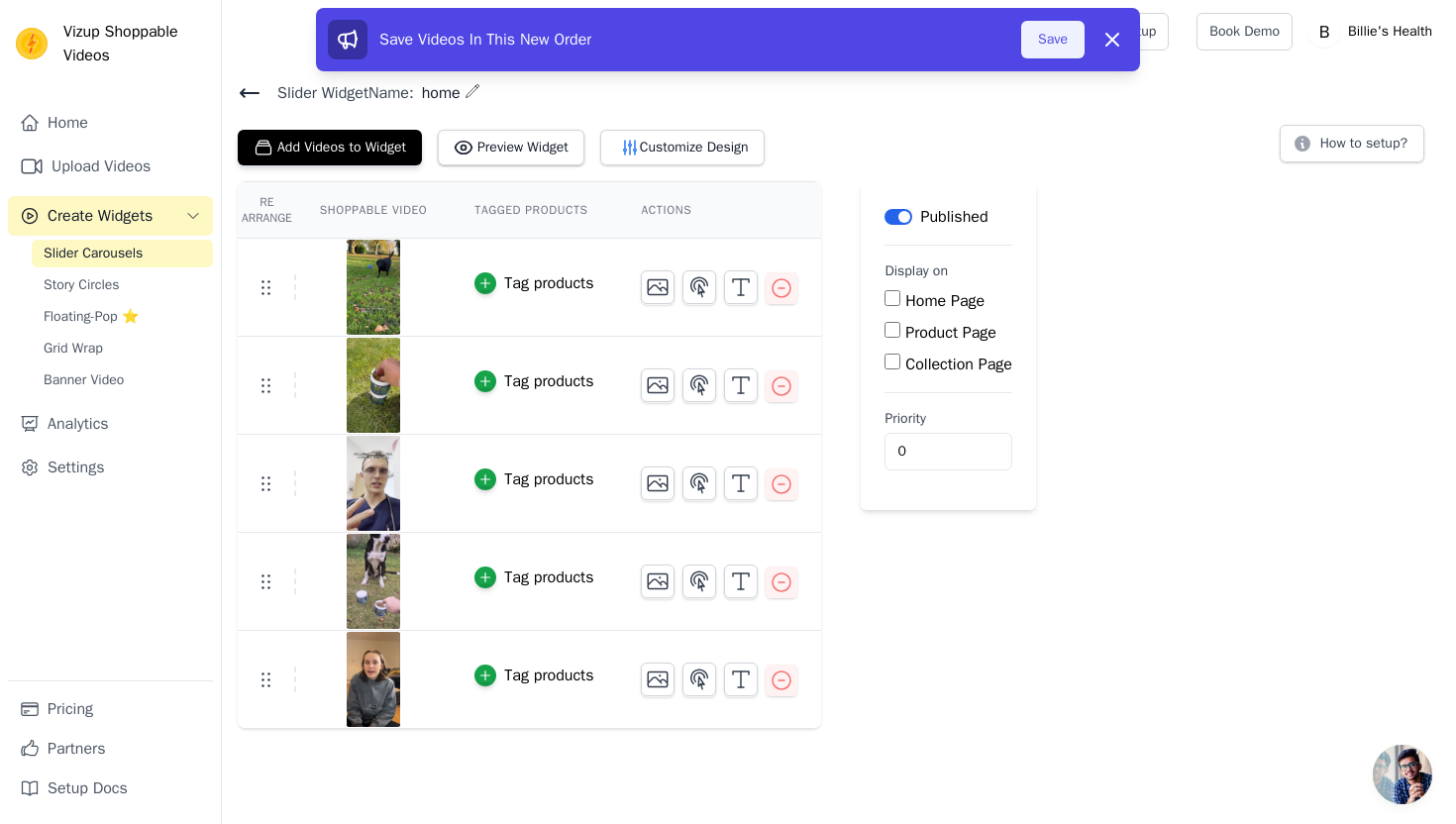 click on "Save" at bounding box center [1053, 40] 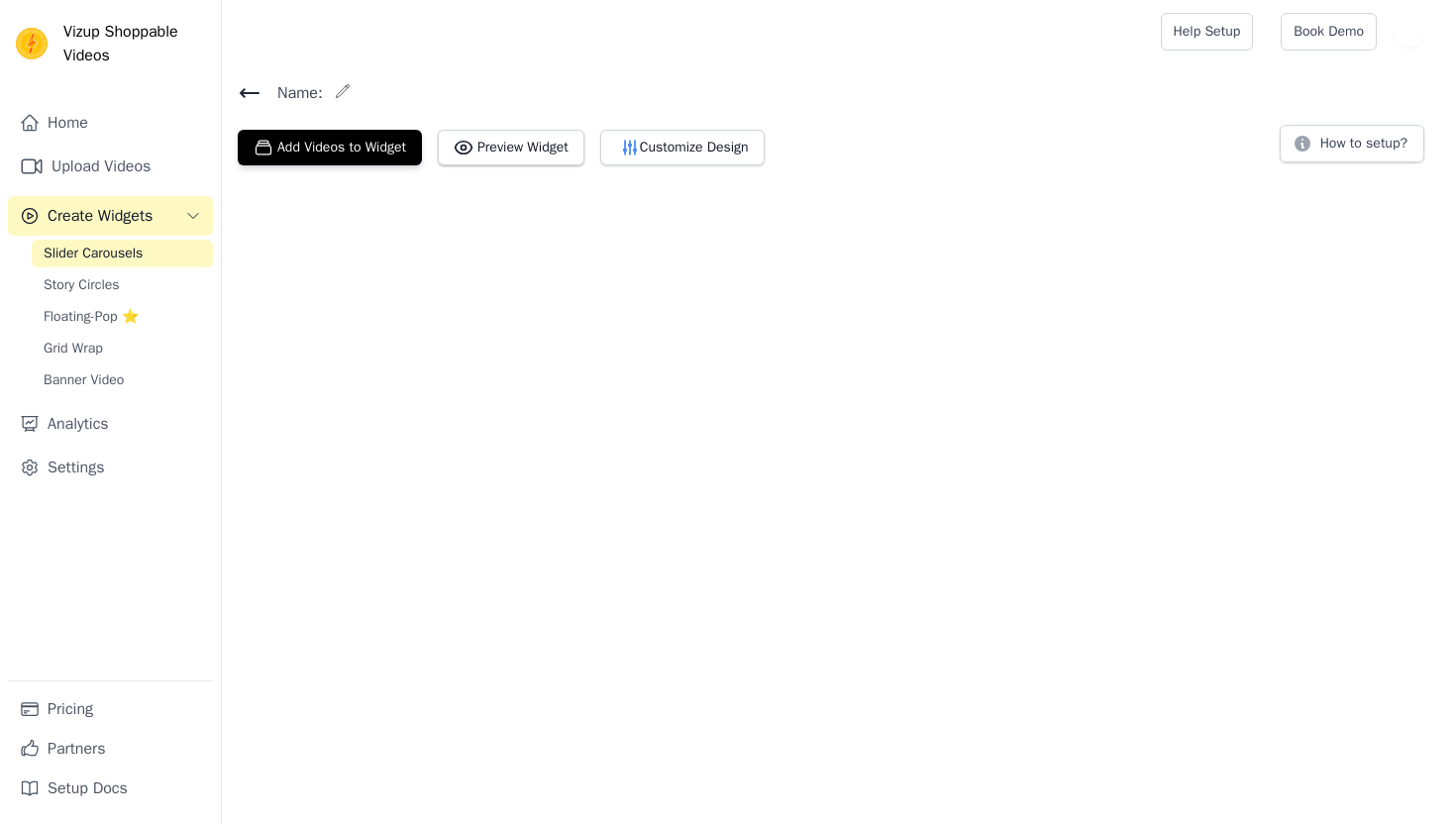 scroll, scrollTop: 0, scrollLeft: 0, axis: both 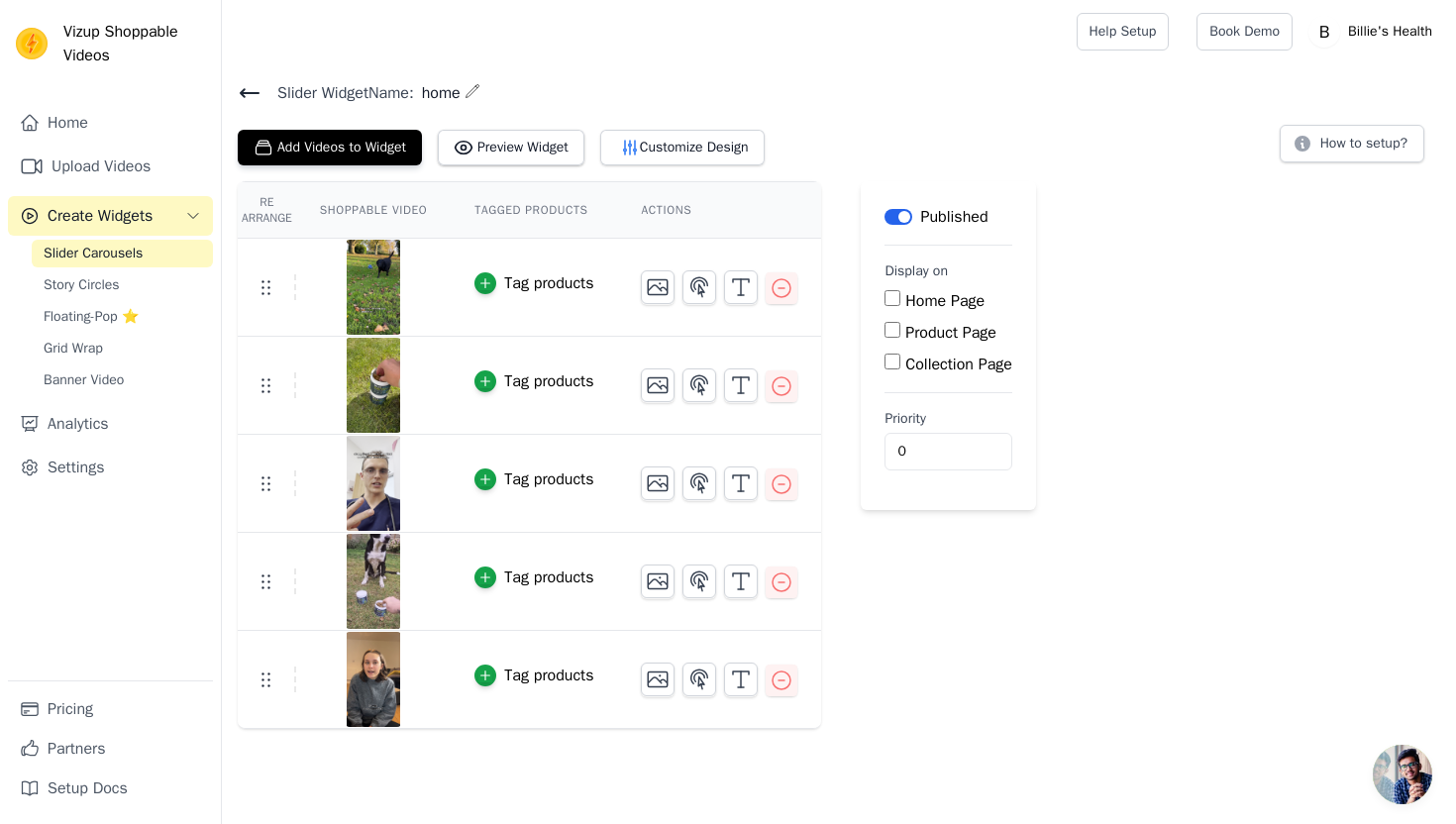 click 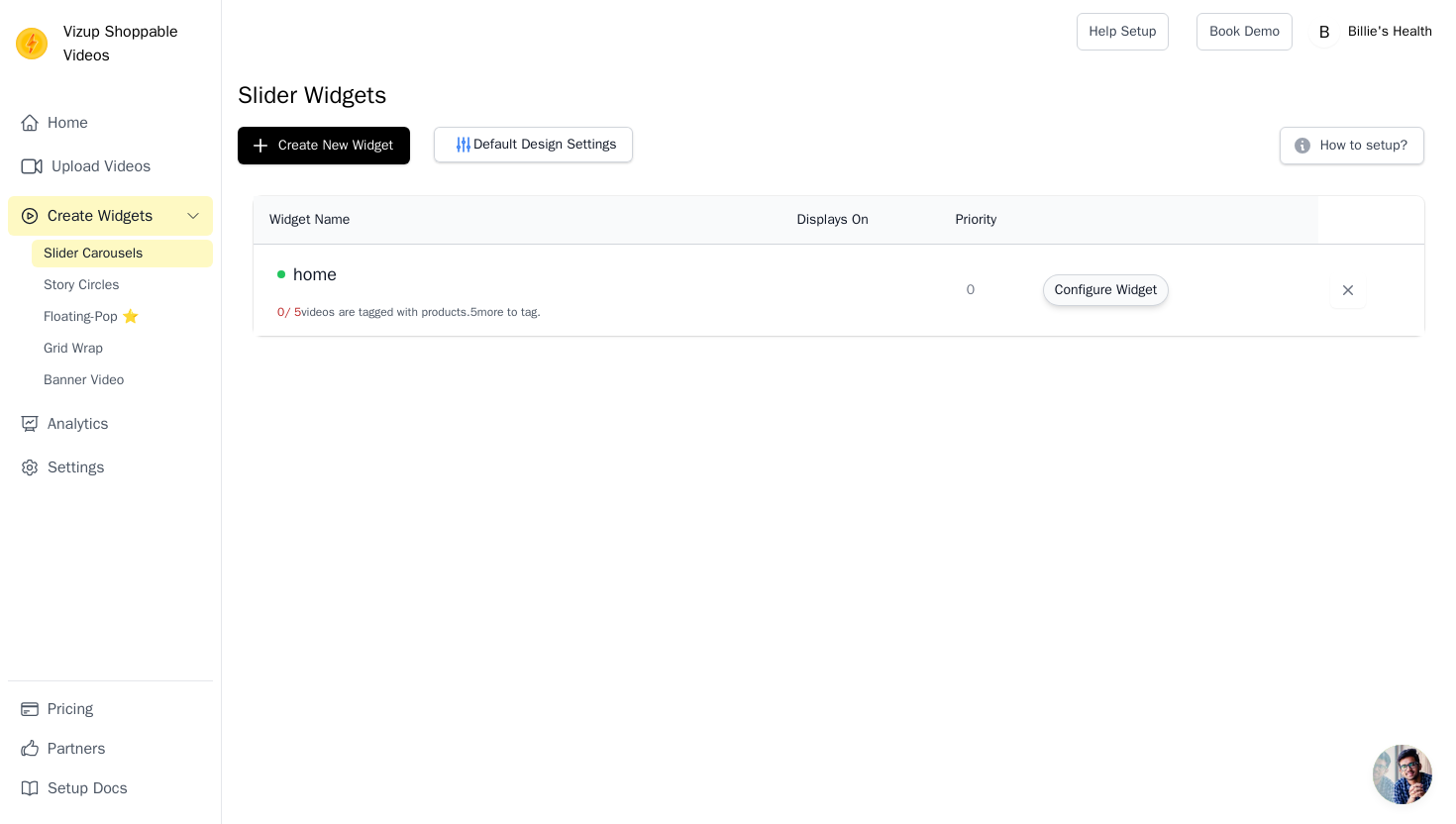 click on "Configure Widget" at bounding box center [1105, 290] 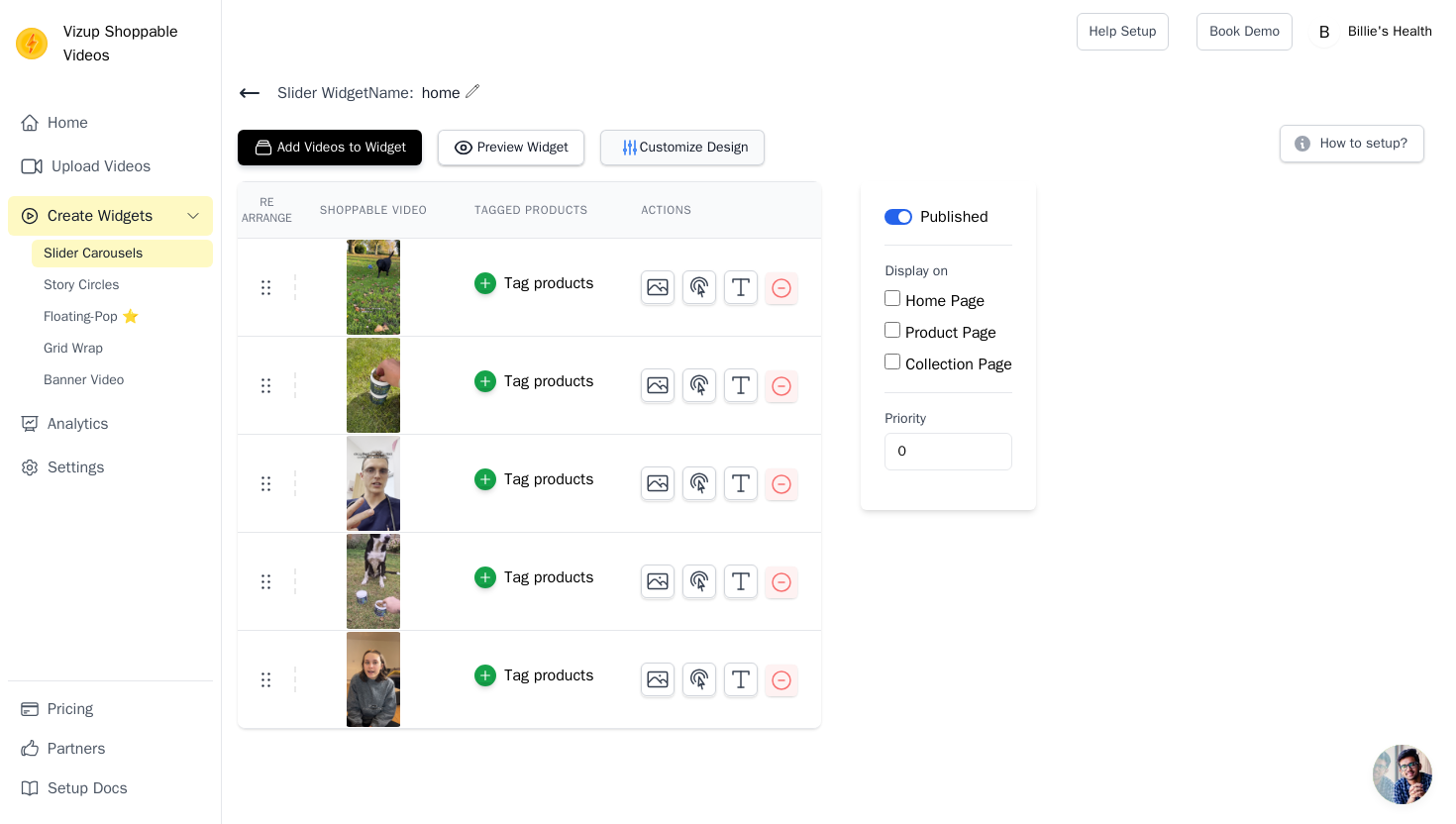 click on "Customize Design" at bounding box center [682, 148] 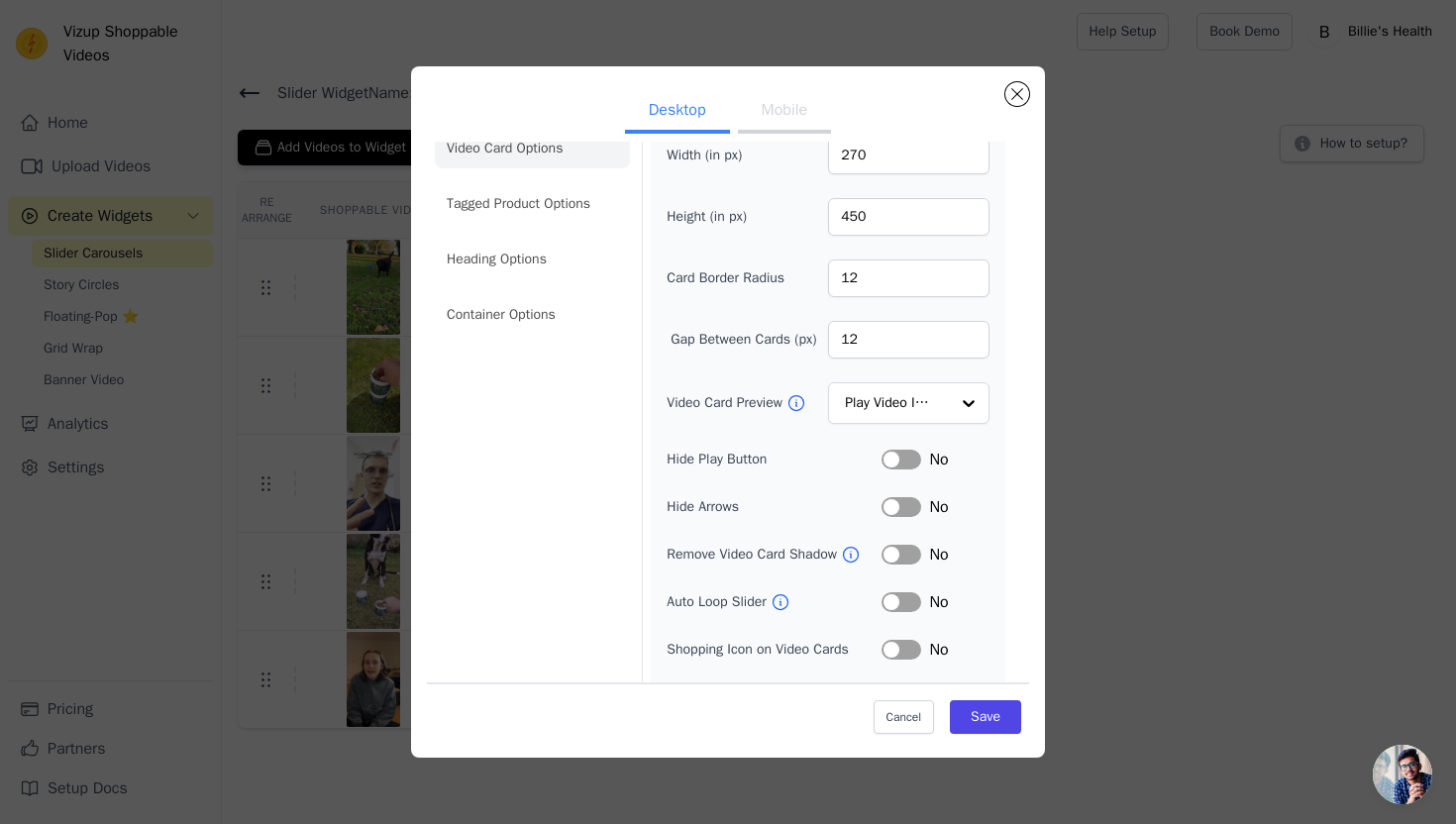 scroll, scrollTop: 38, scrollLeft: 0, axis: vertical 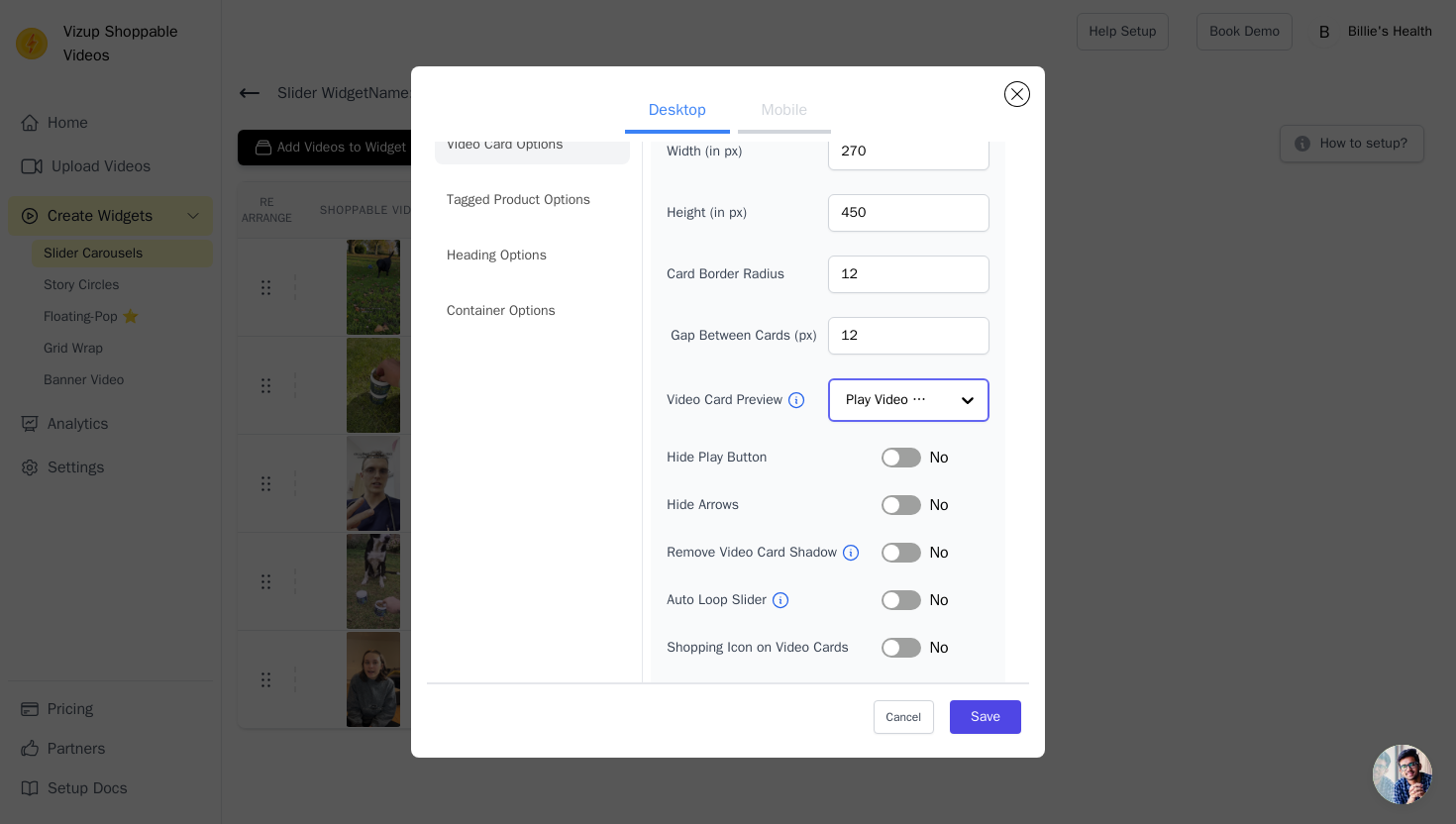 click on "Video Card Preview" 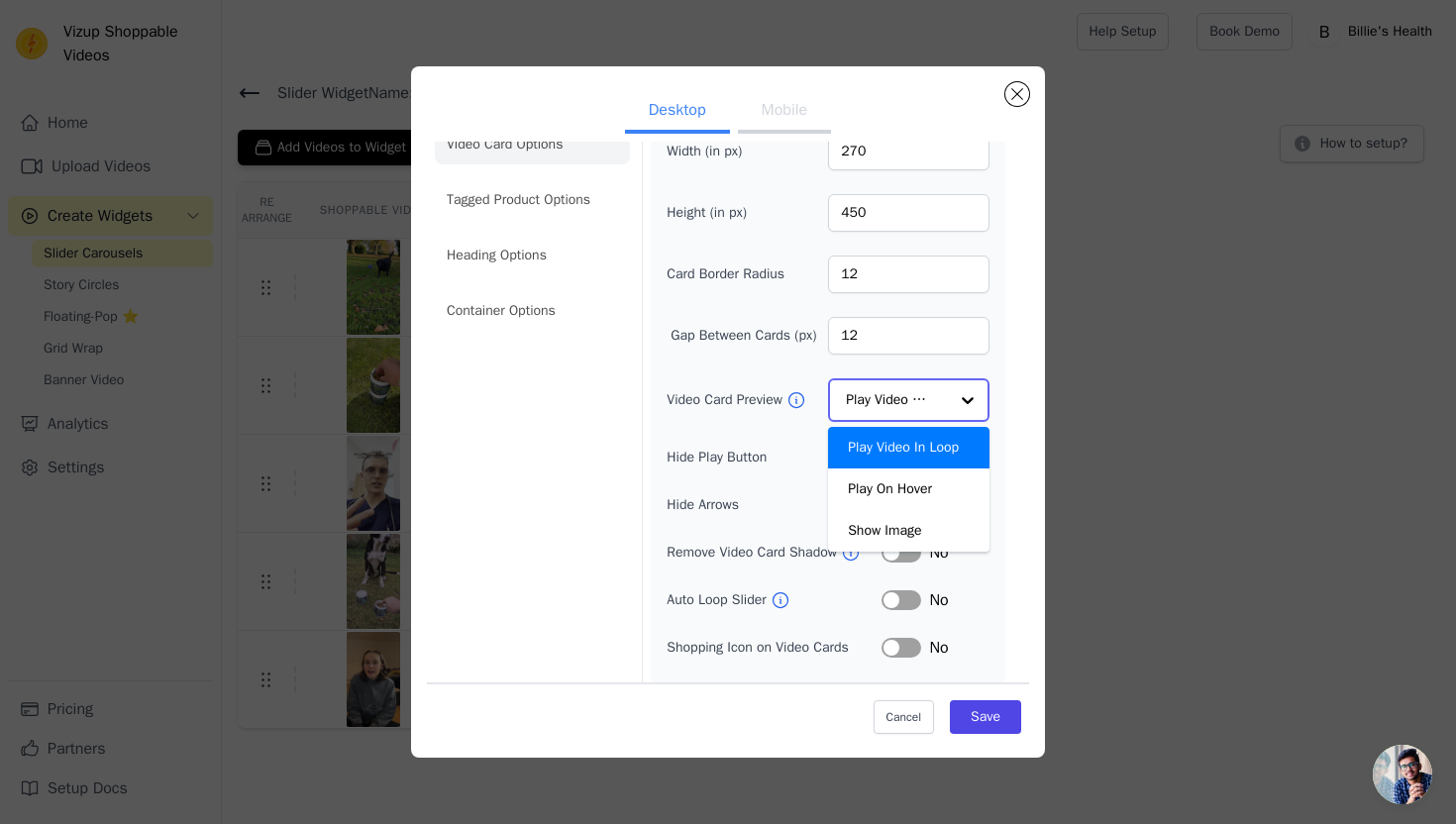 click on "Video Card Preview" 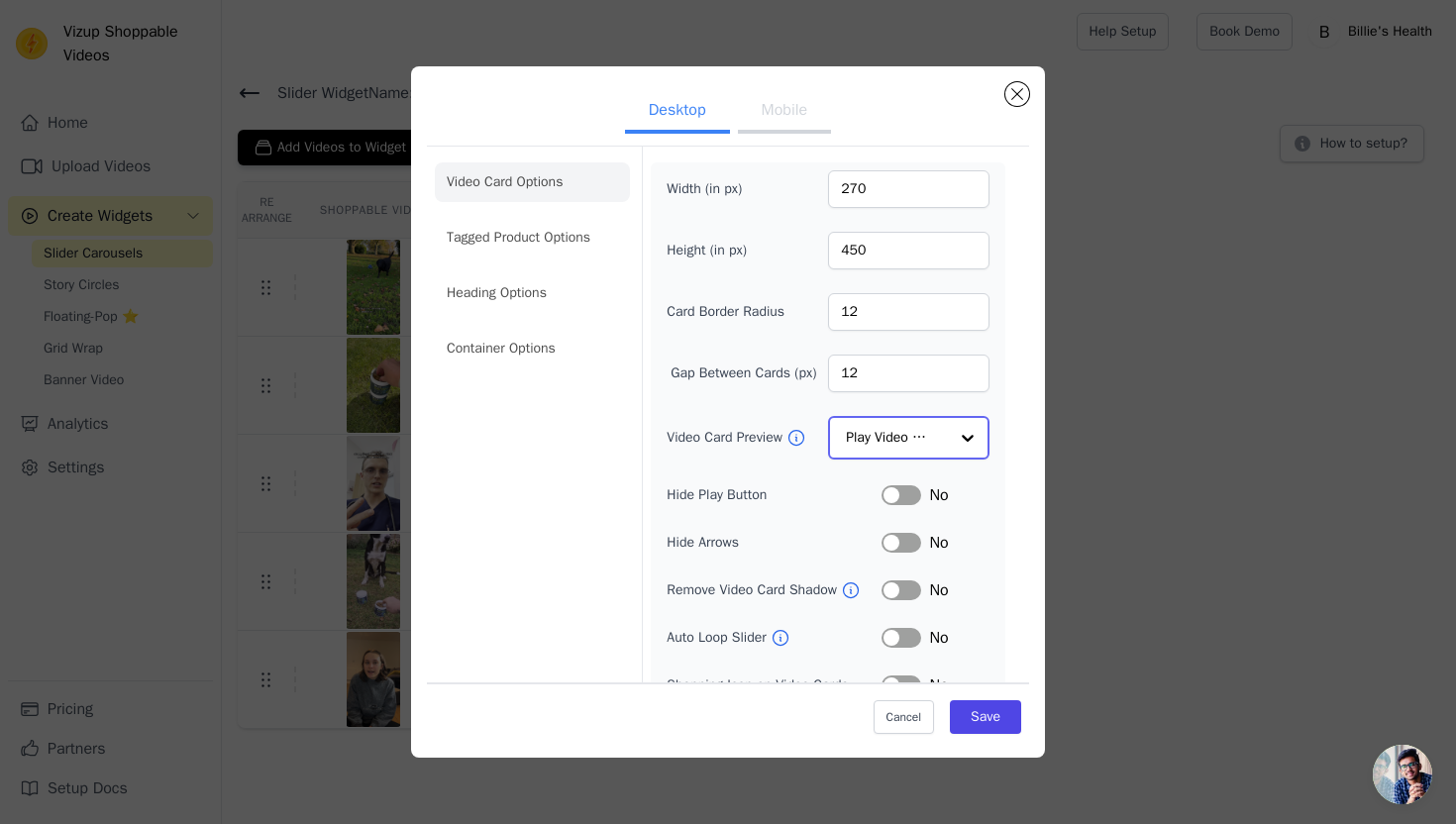 scroll, scrollTop: 80, scrollLeft: 0, axis: vertical 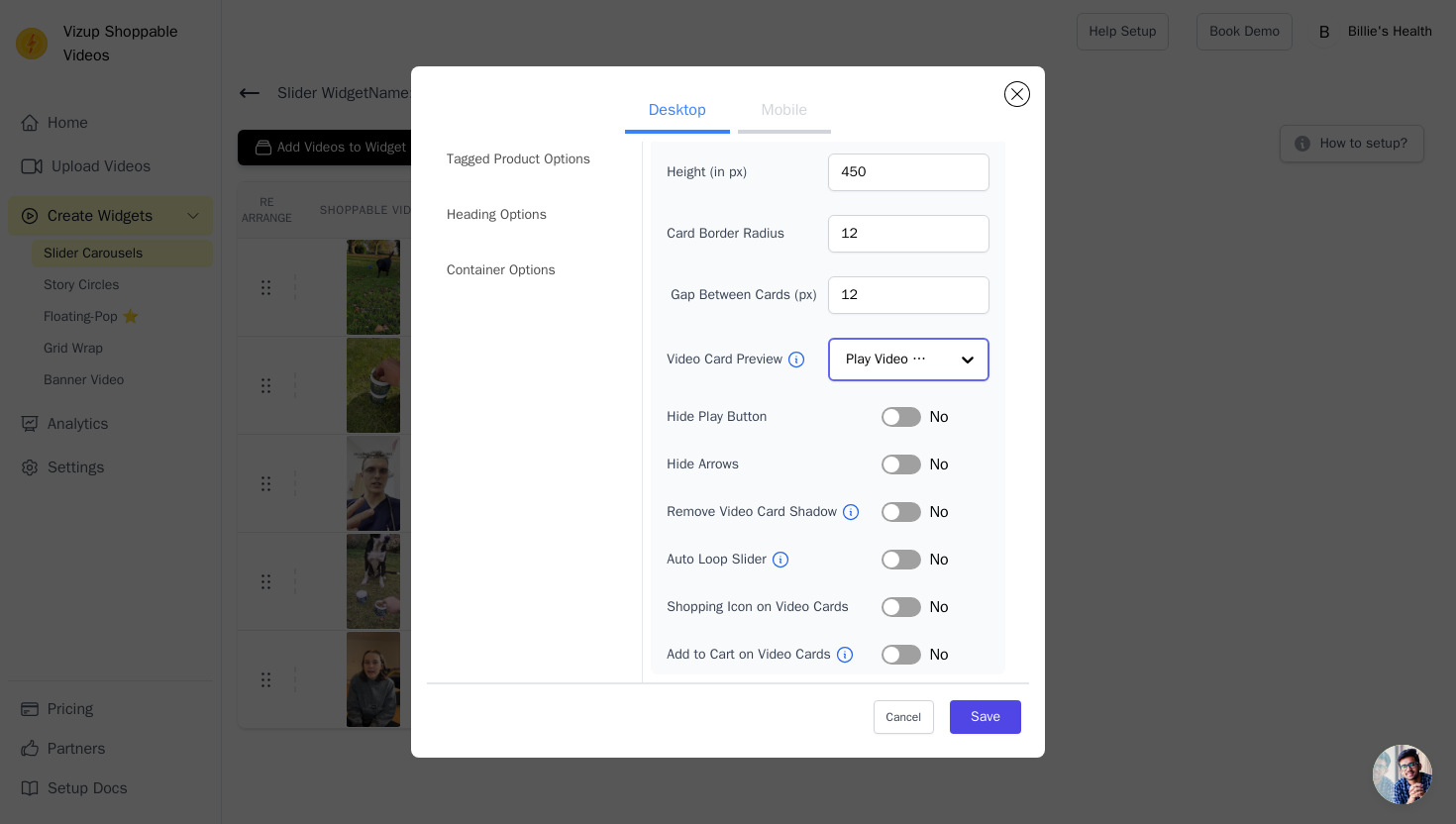 click on "Video Card Preview" 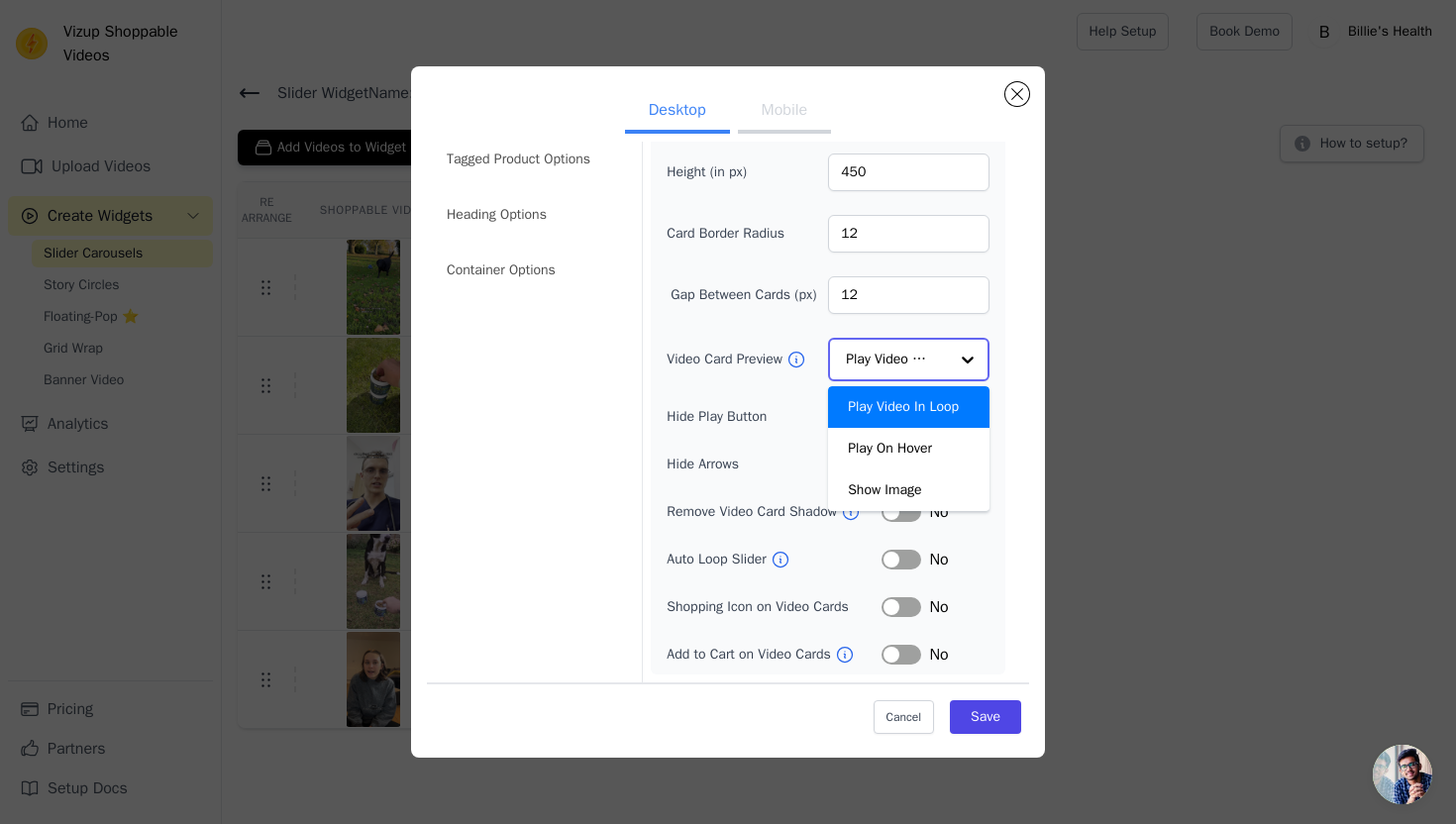 click on "Video Card Preview" 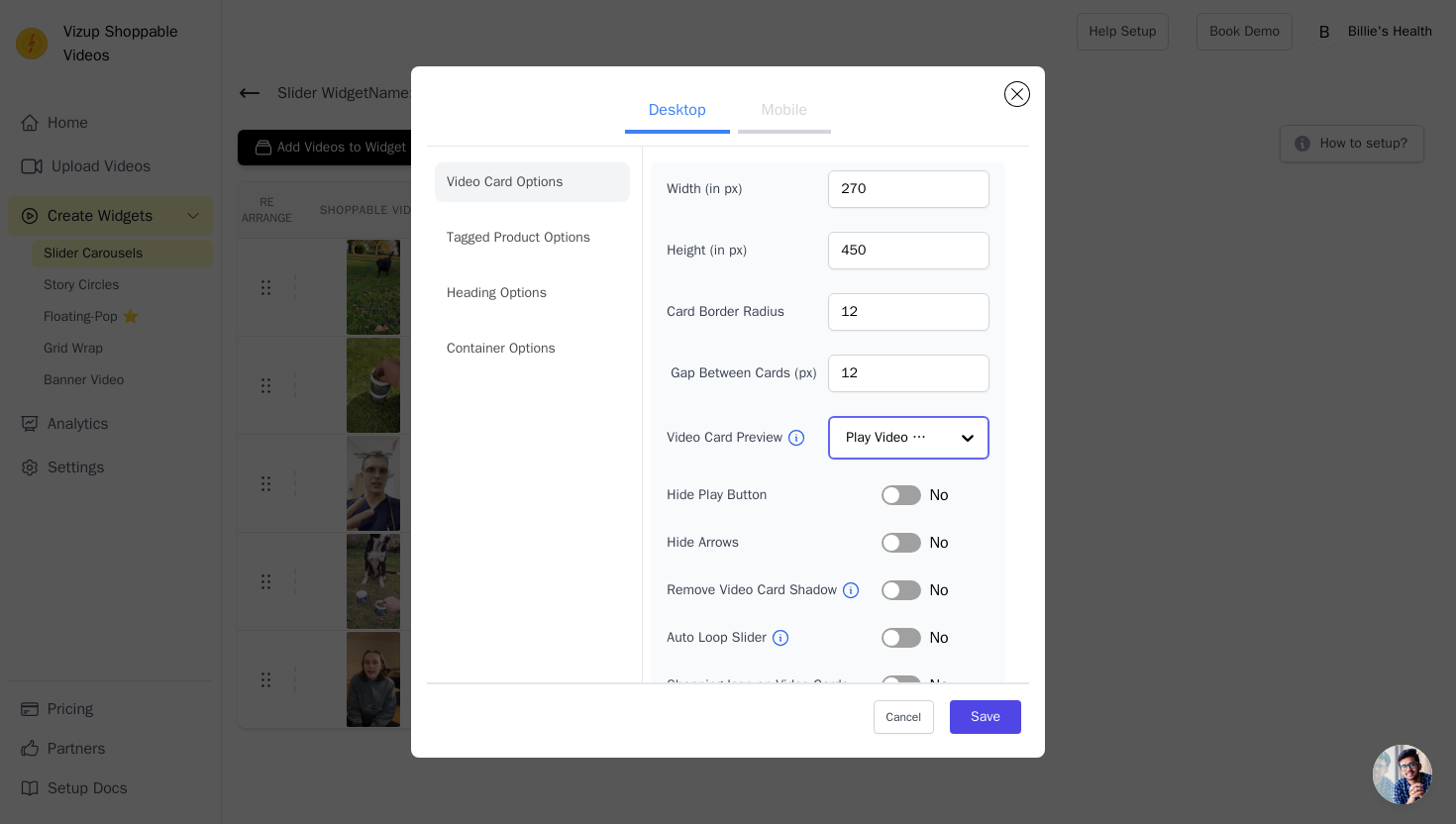 scroll, scrollTop: 80, scrollLeft: 0, axis: vertical 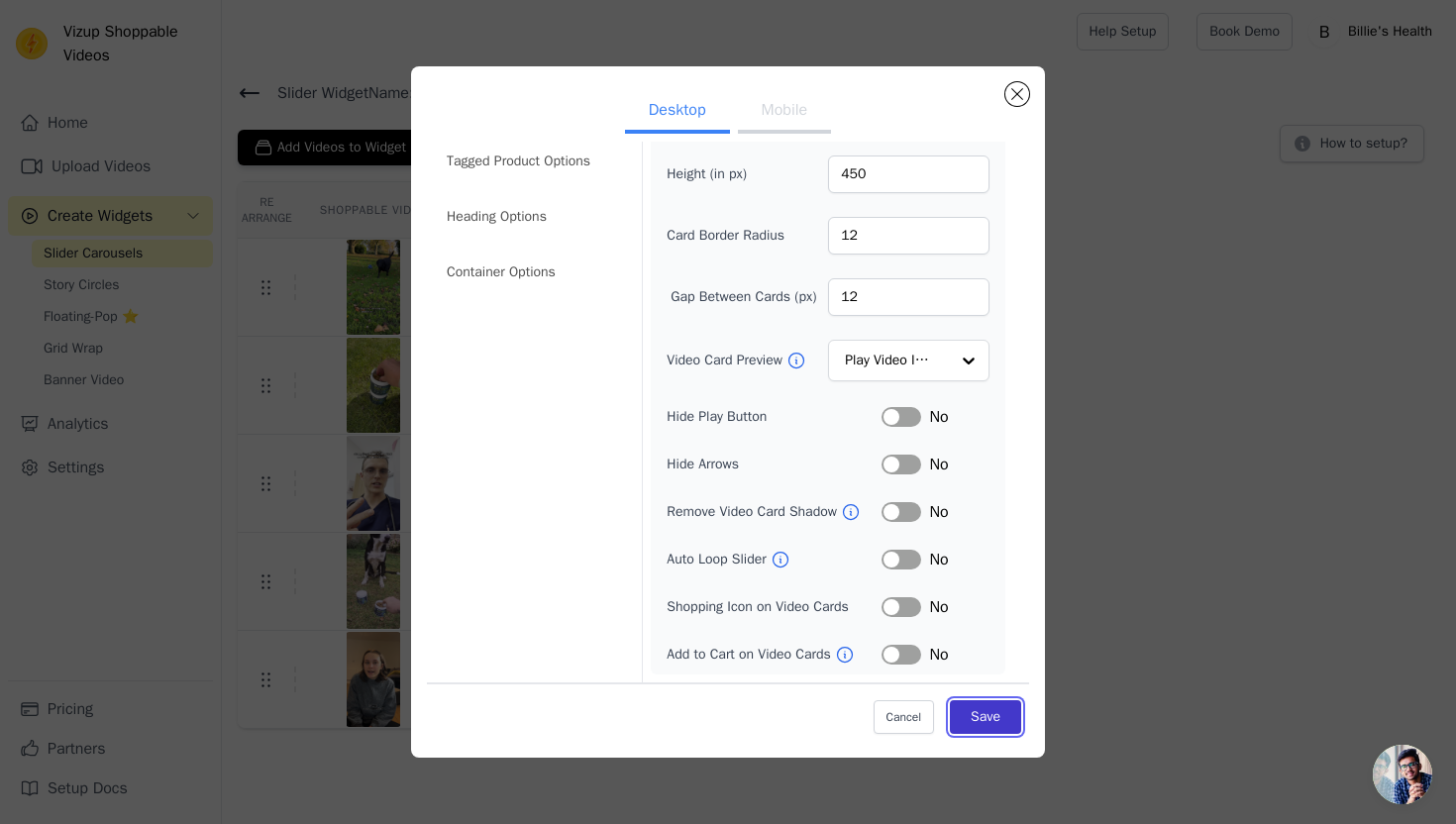 click on "Save" at bounding box center [986, 717] 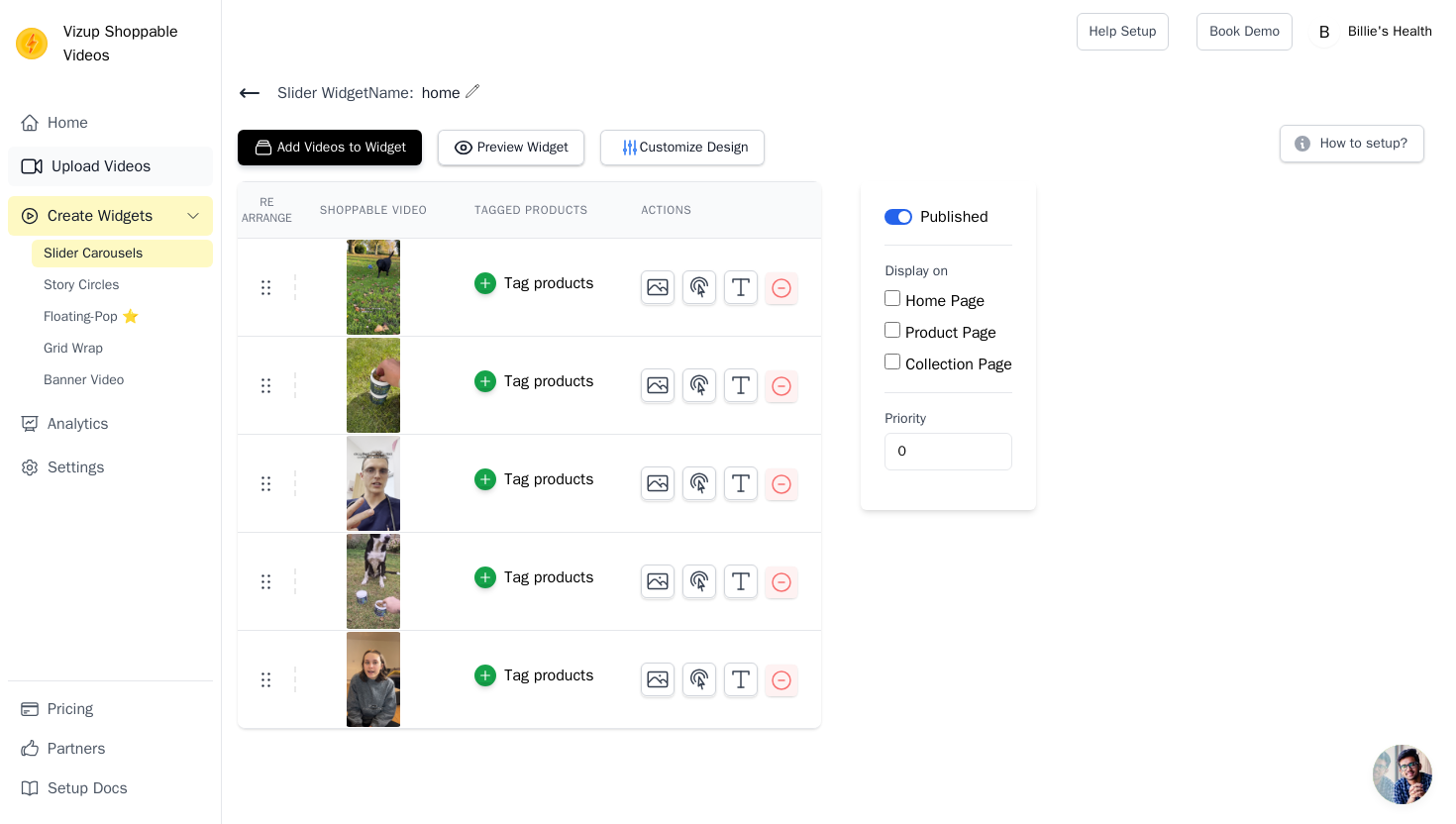 click on "Upload Videos" at bounding box center (110, 166) 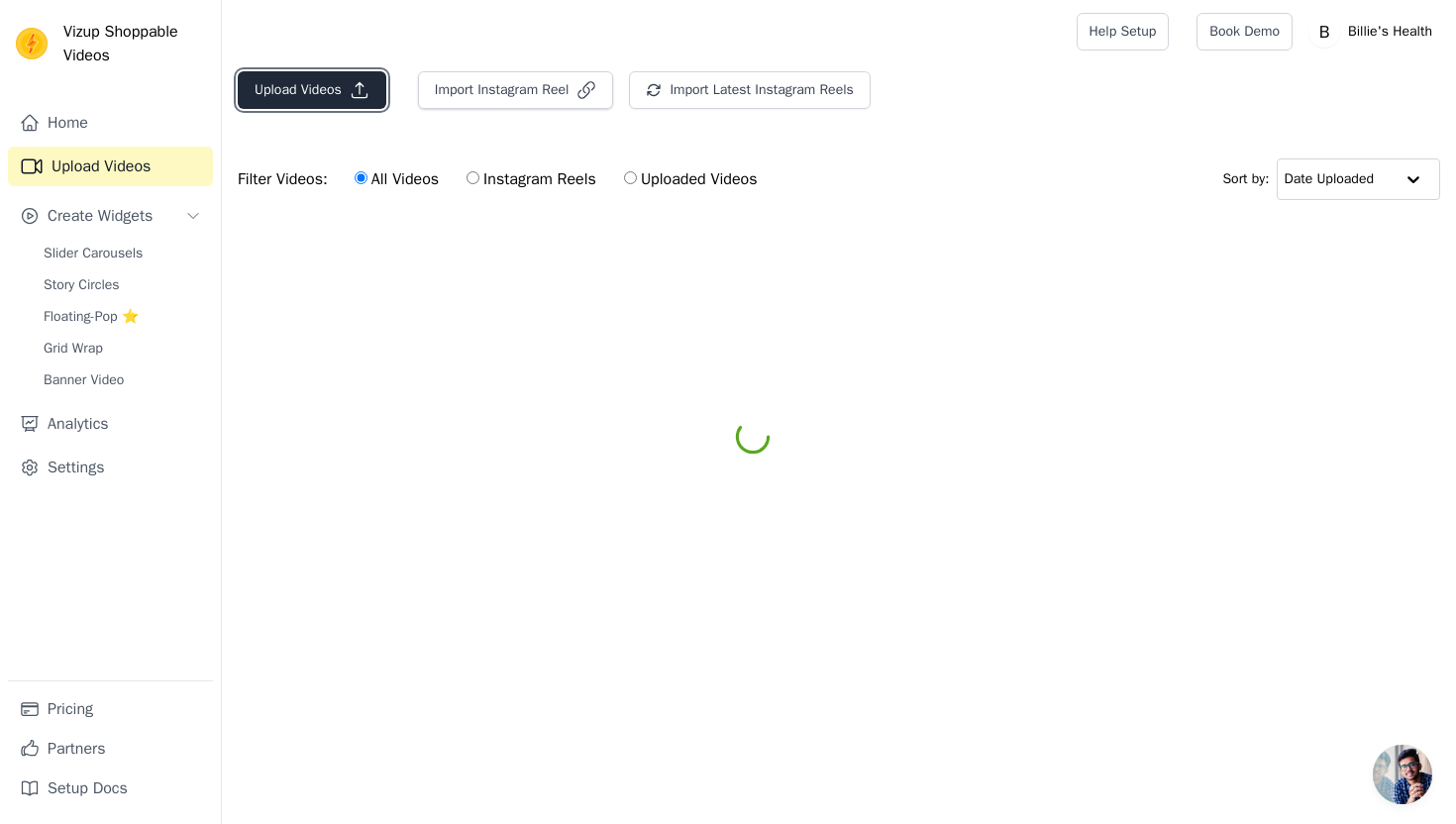 click on "Upload Videos" at bounding box center (312, 90) 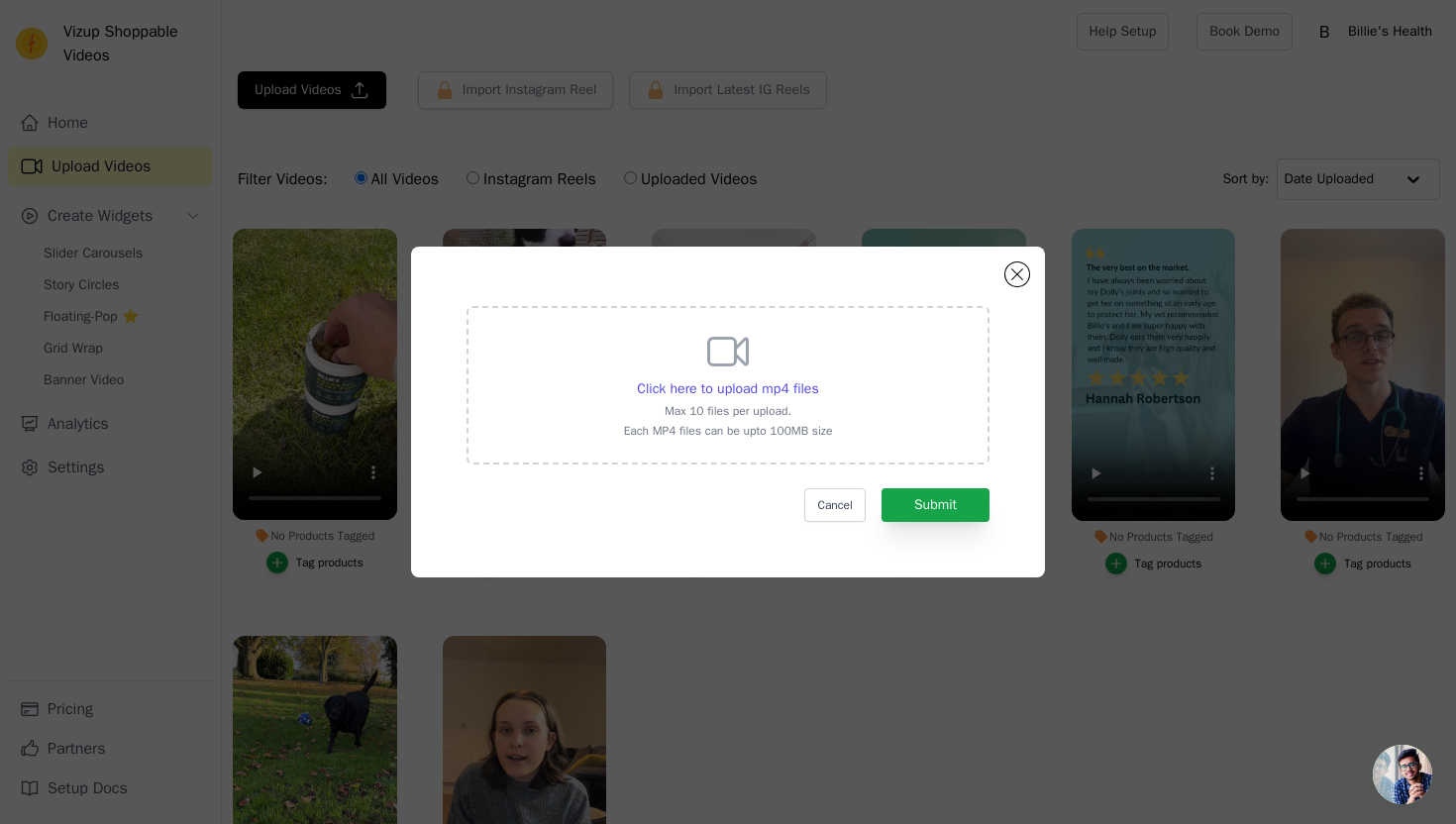 click on "Click here to upload mp4 files     Max 10 files per upload.   Each MP4 files can be upto 100MB size" at bounding box center [728, 385] 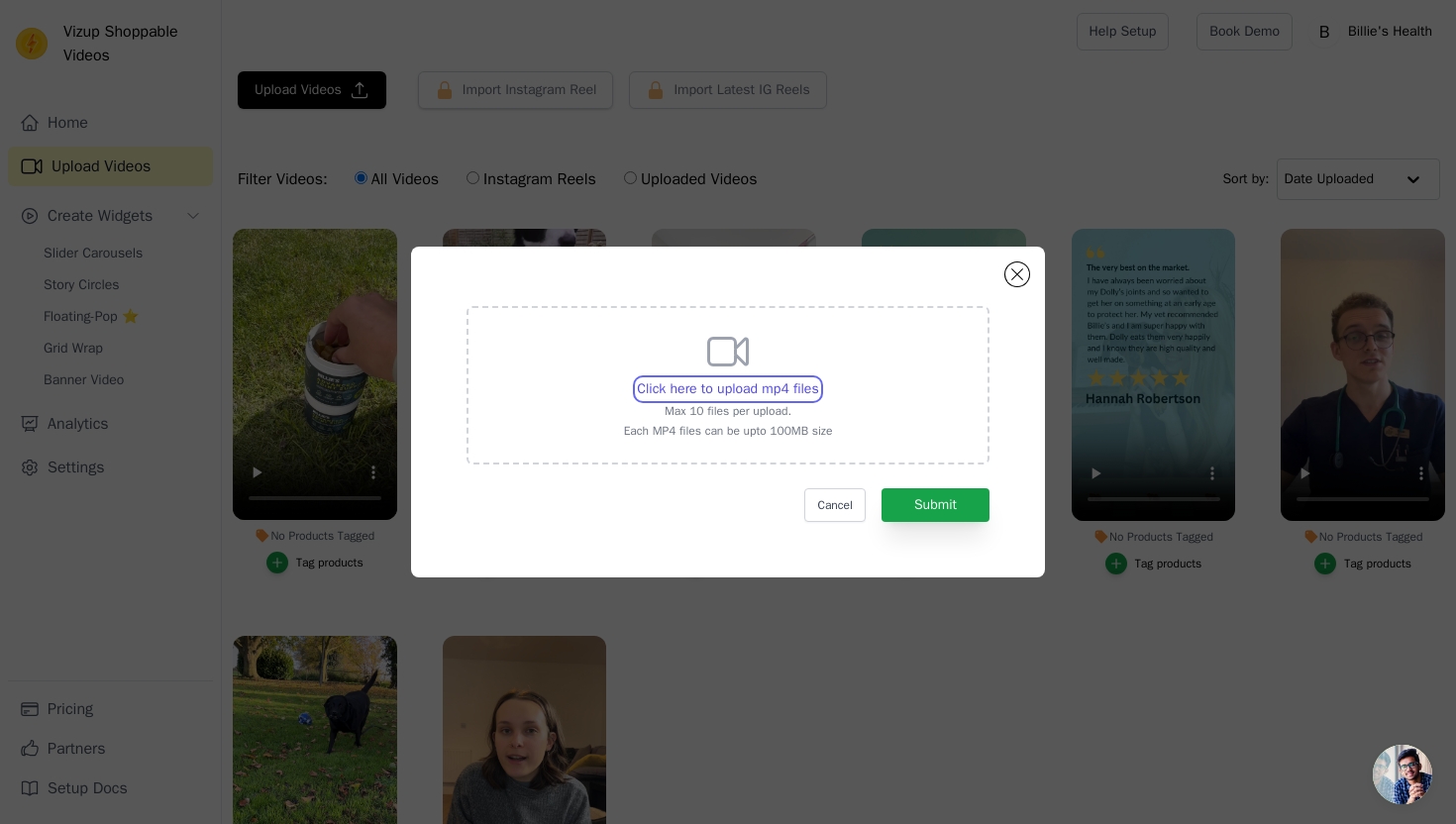 type on "C:\fakepath\Rory 2.mp4" 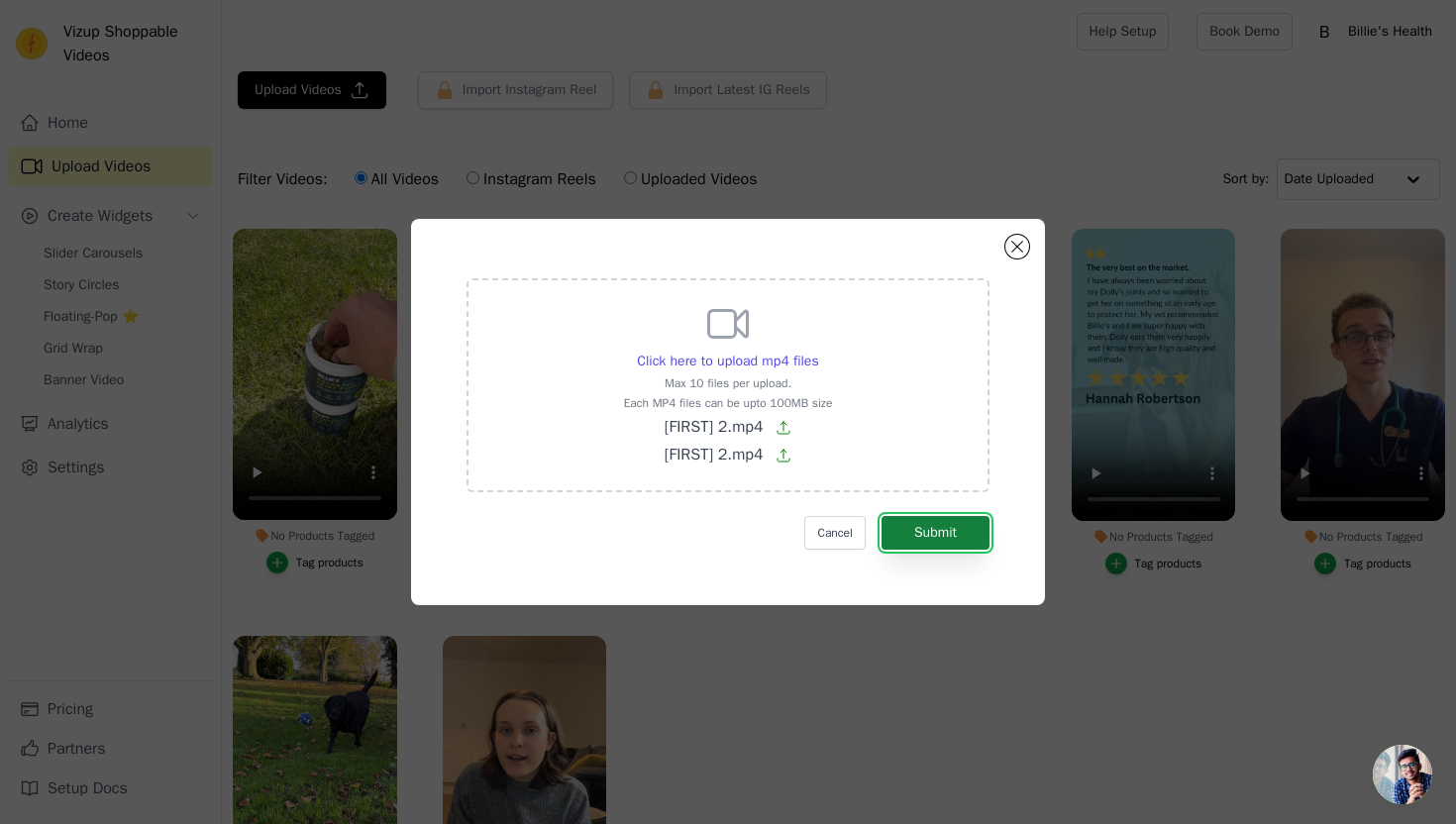 click on "Submit" at bounding box center (935, 533) 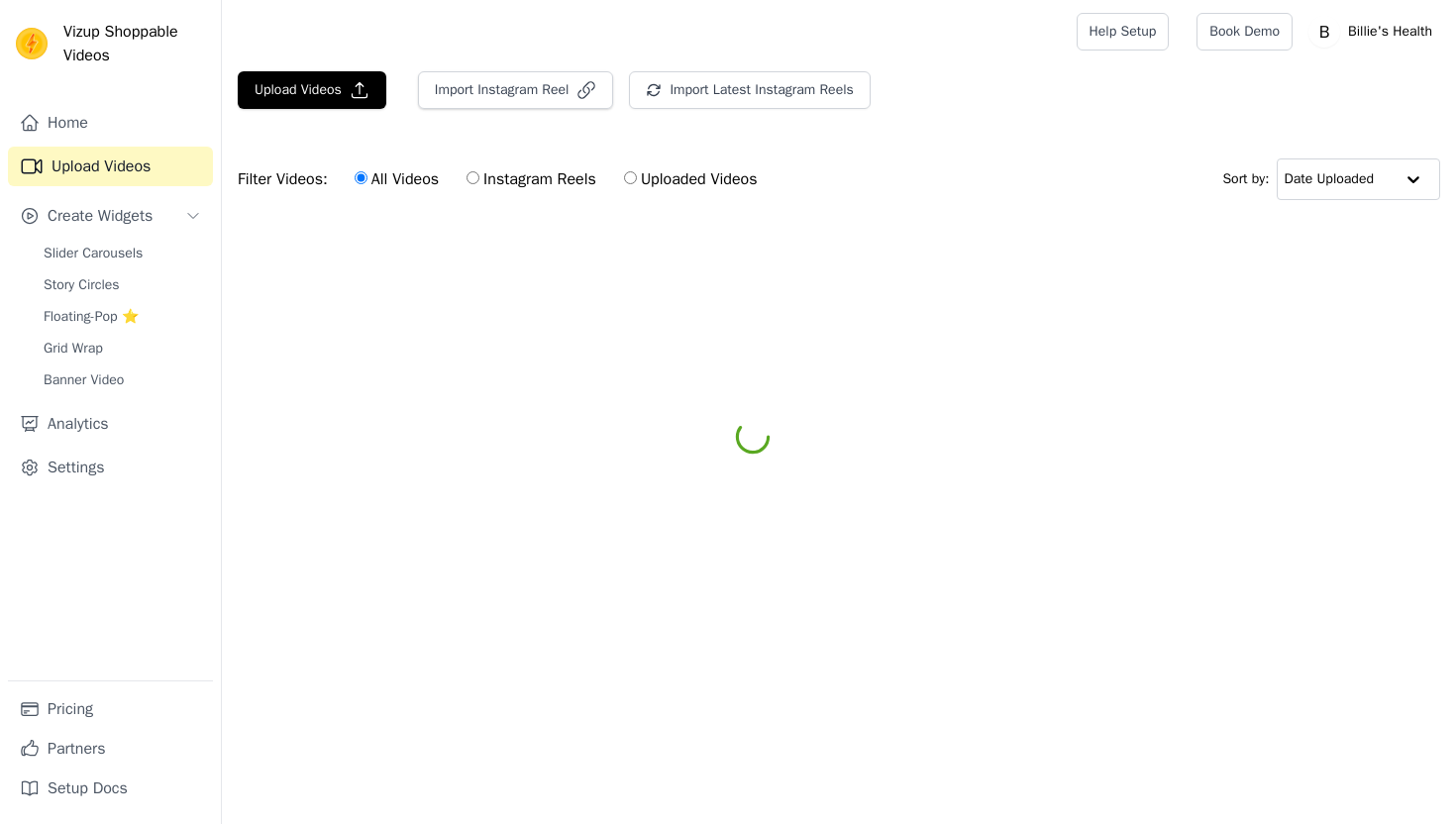 scroll, scrollTop: 0, scrollLeft: 0, axis: both 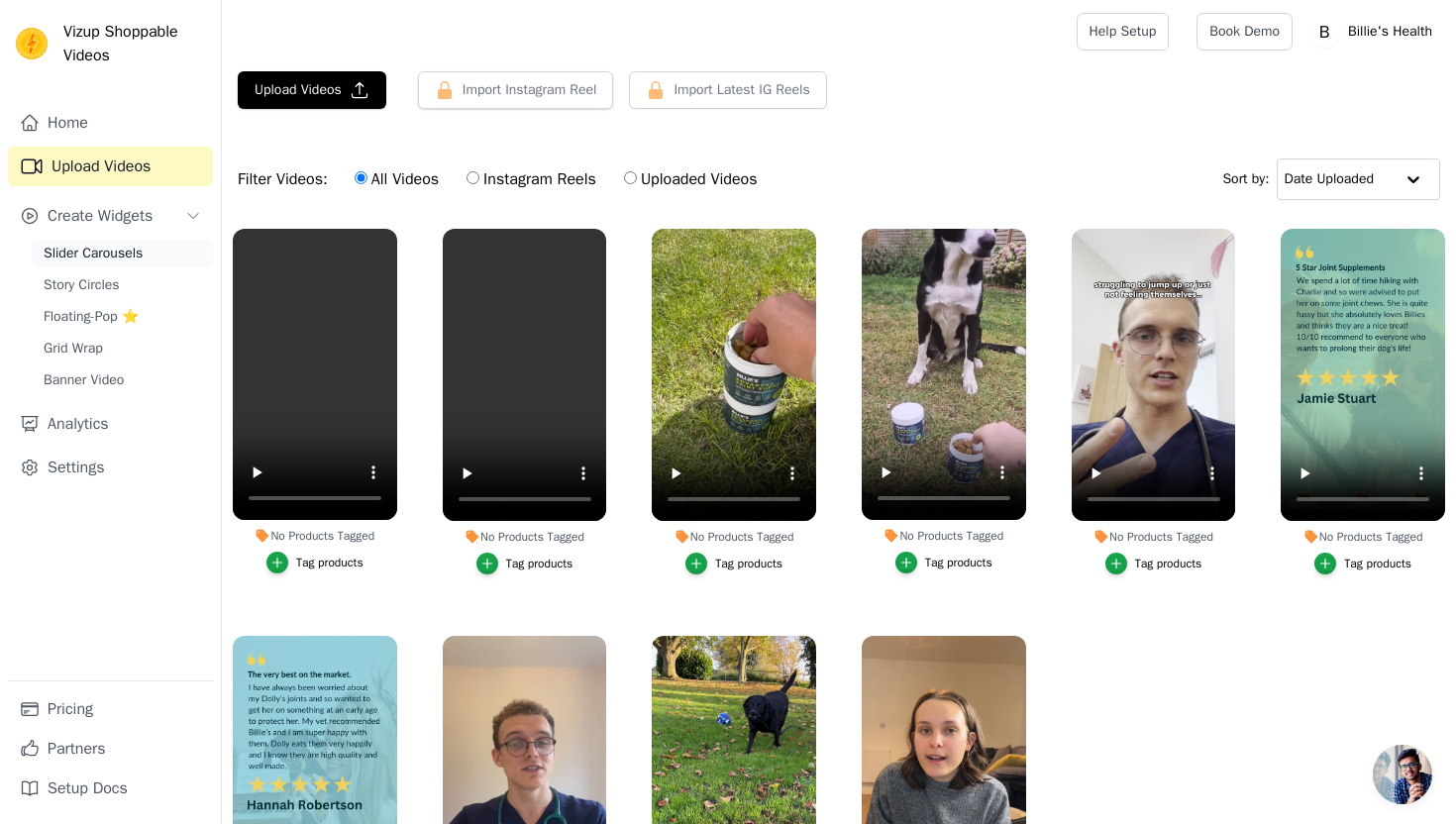 click on "Slider Carousels" at bounding box center (93, 254) 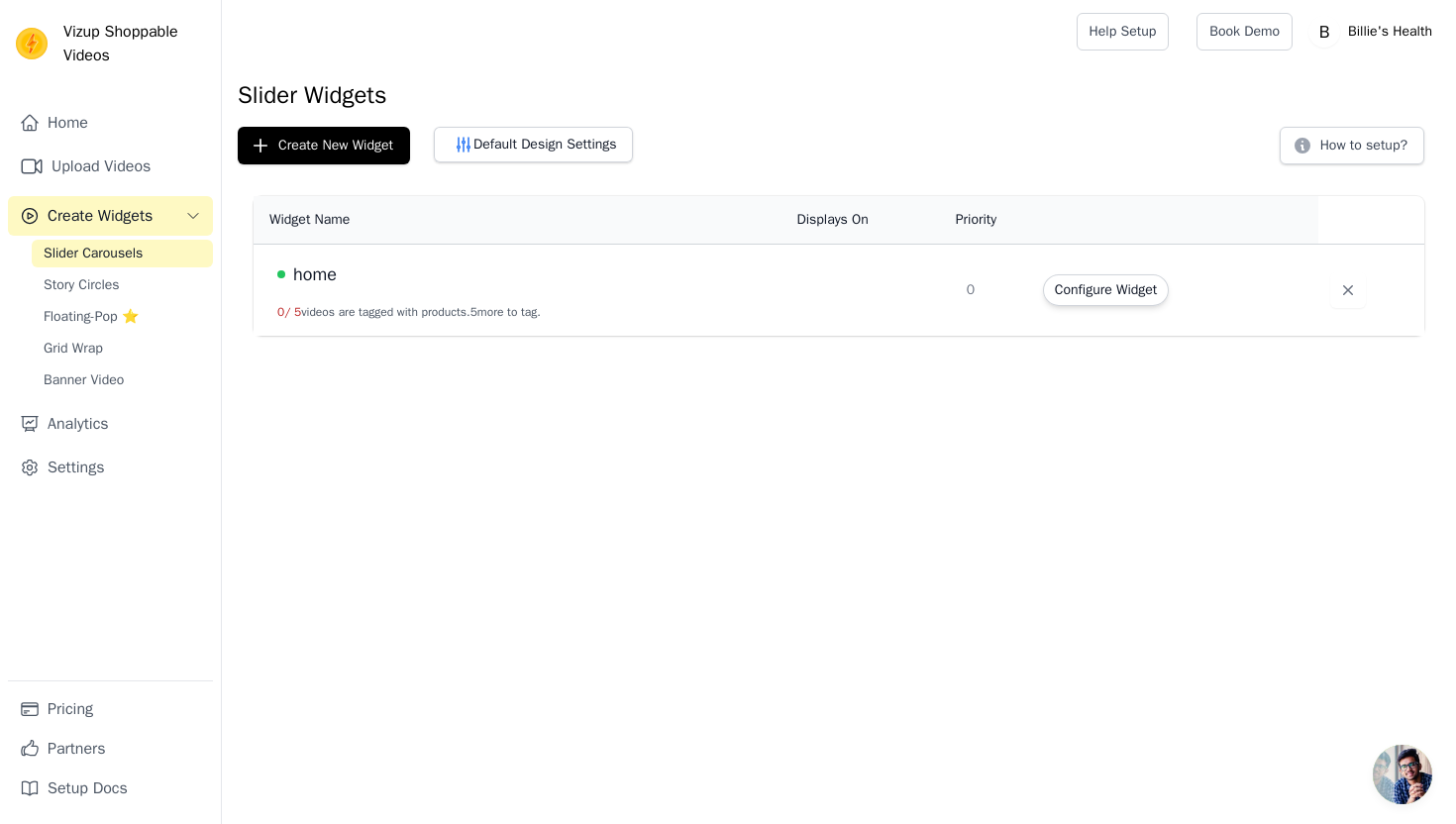 click on "home" at bounding box center (525, 274) 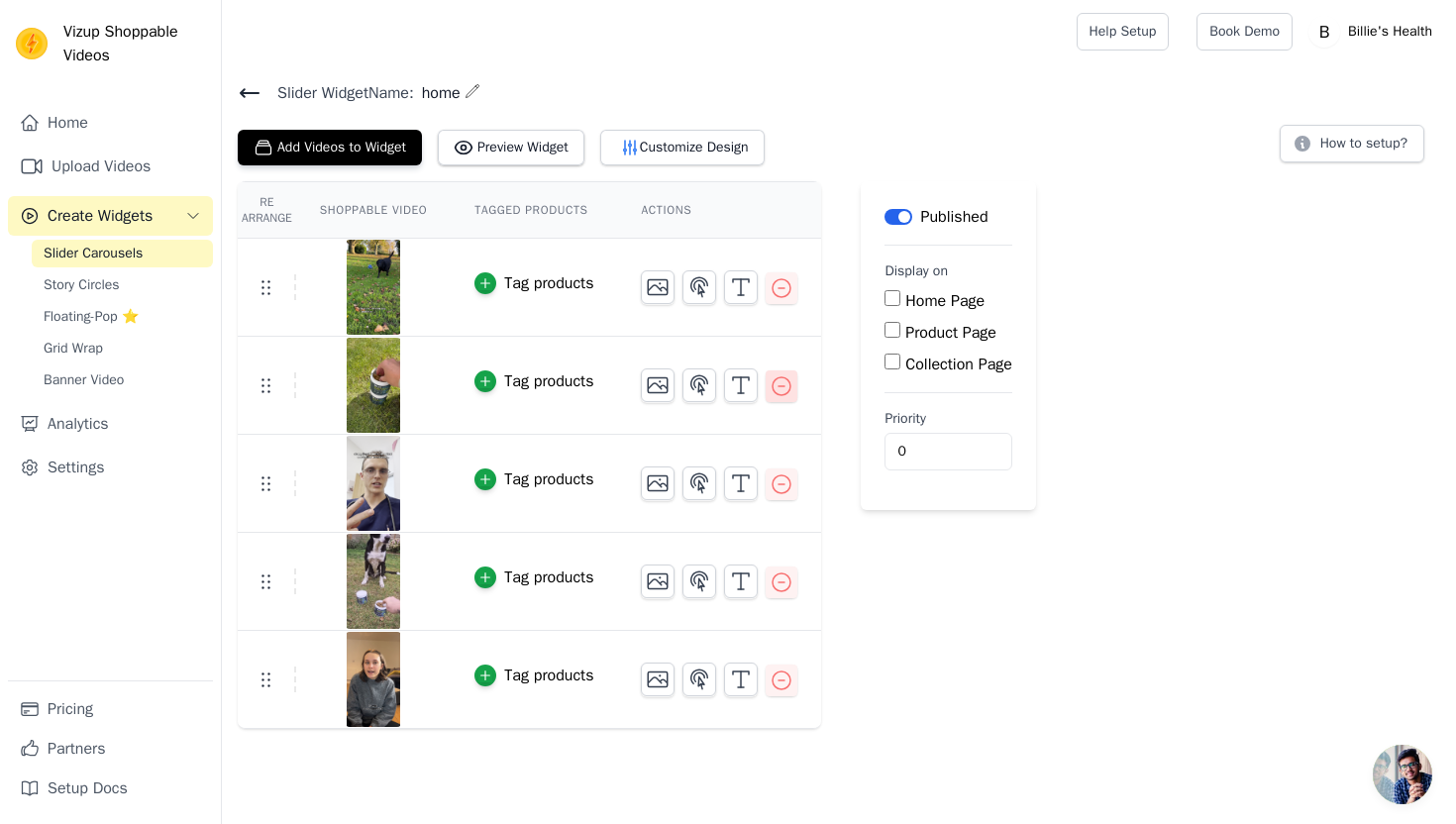 click 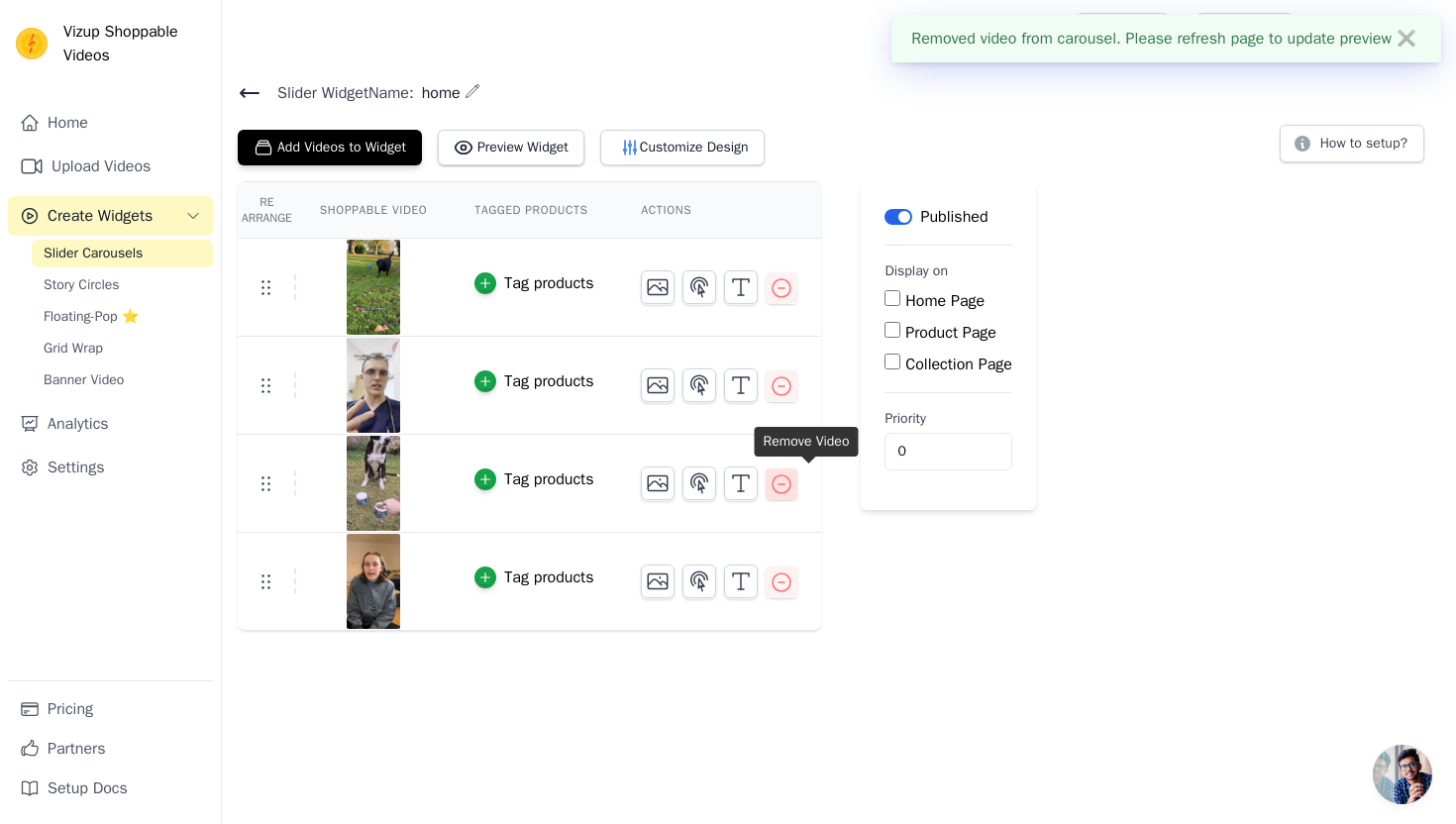 click 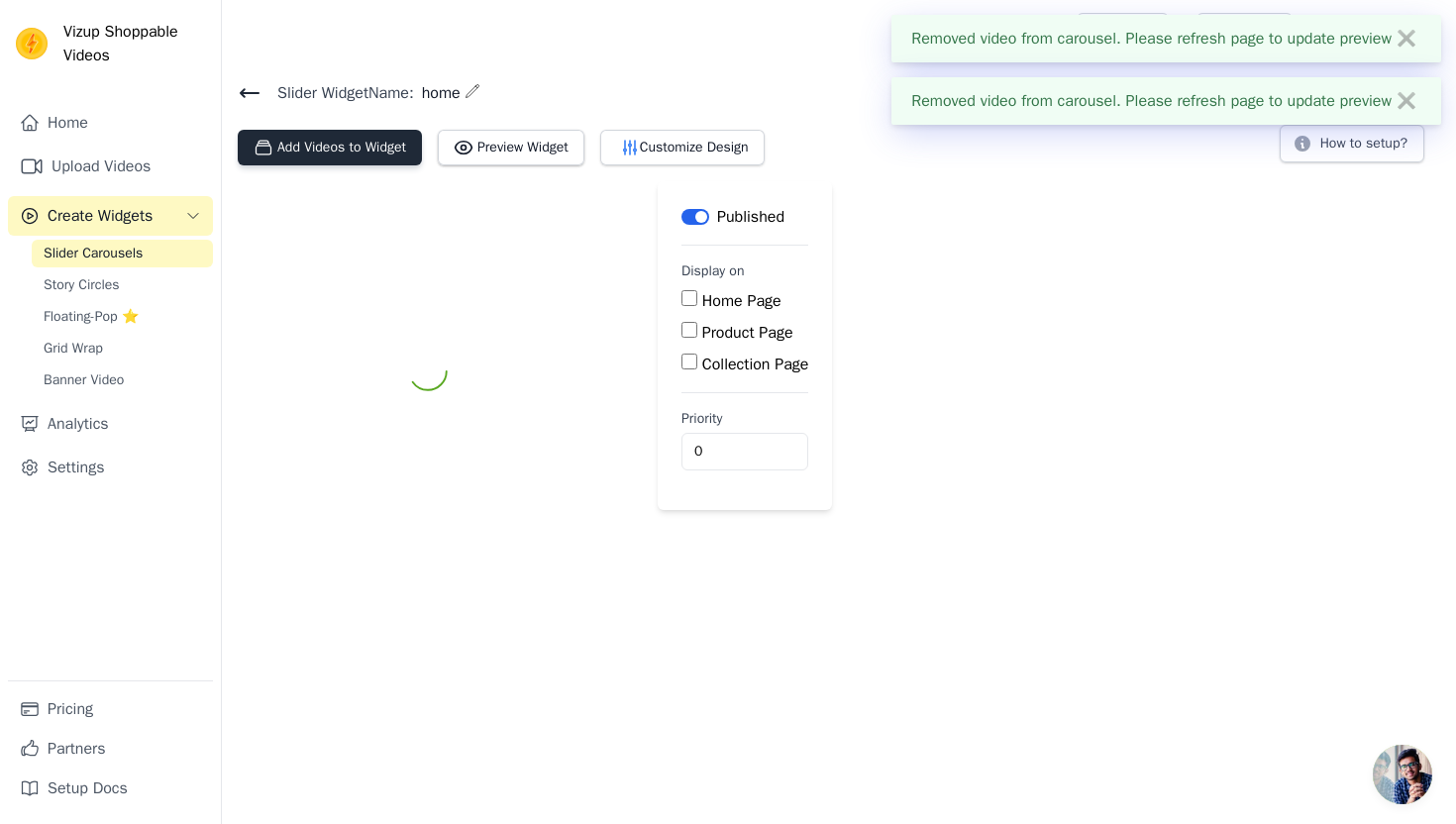 click on "Add Videos to Widget" at bounding box center (330, 148) 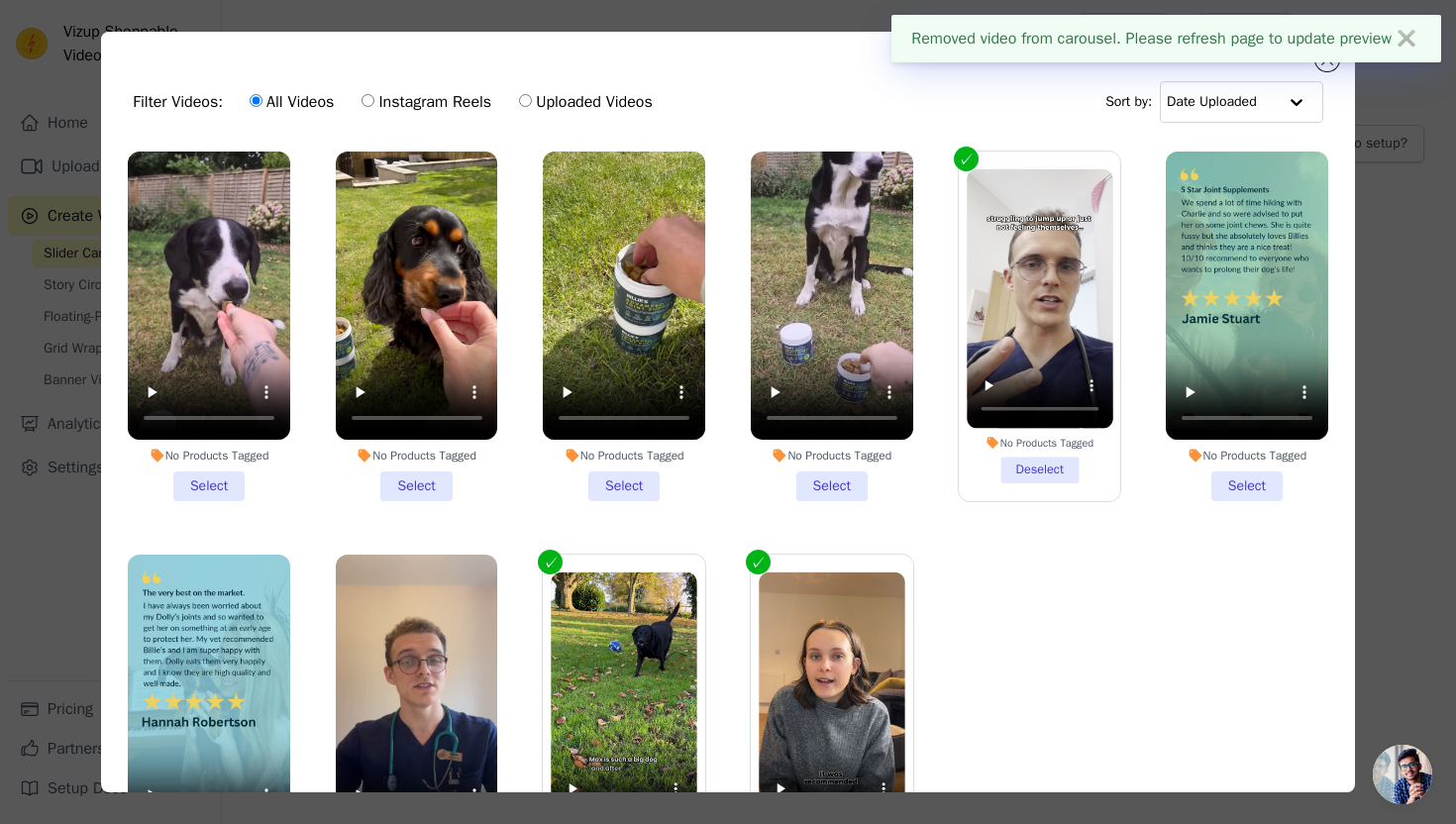 click on "No Products Tagged     Select" at bounding box center [209, 326] 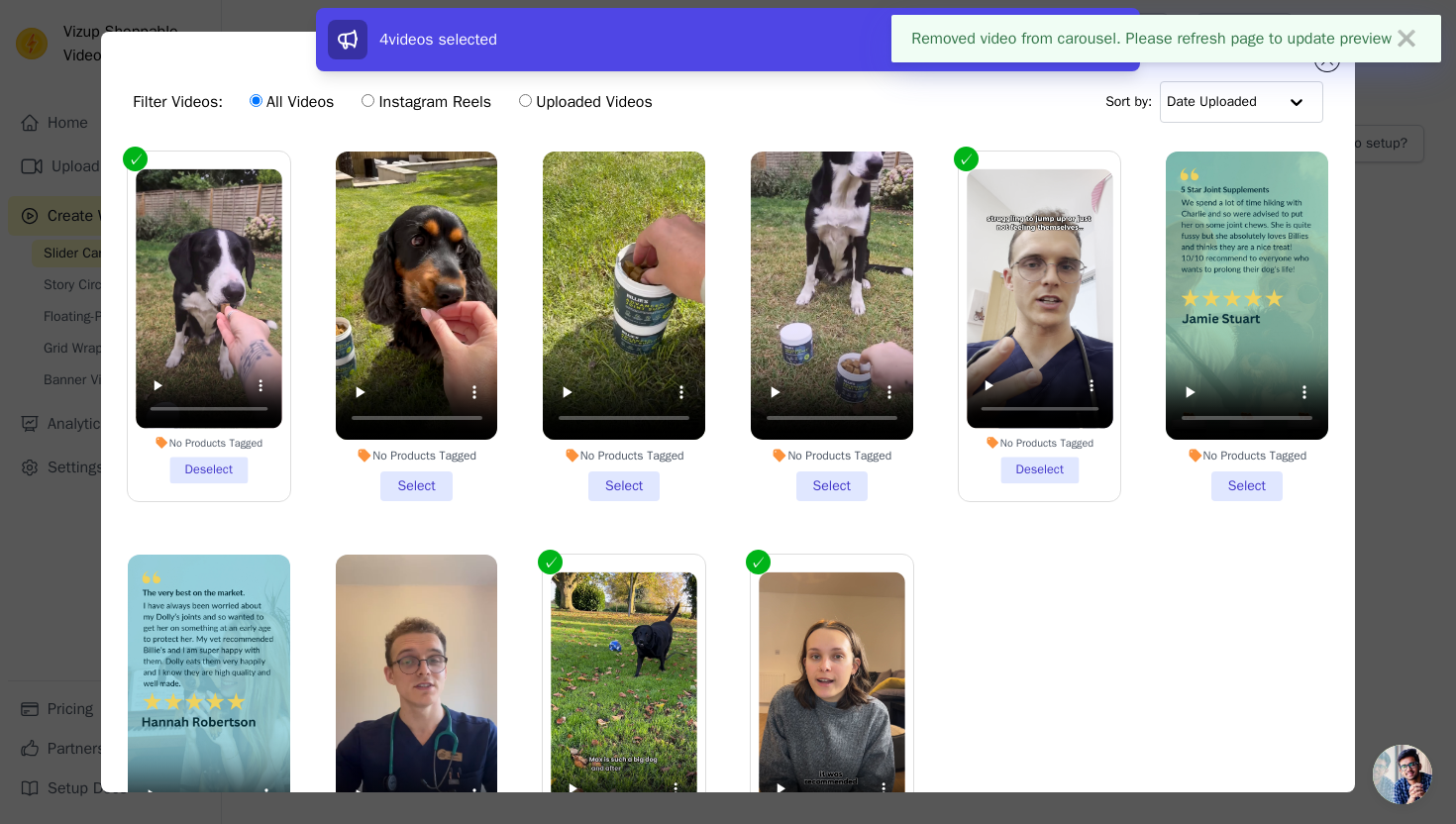 click on "No Products Tagged     Select" at bounding box center (417, 326) 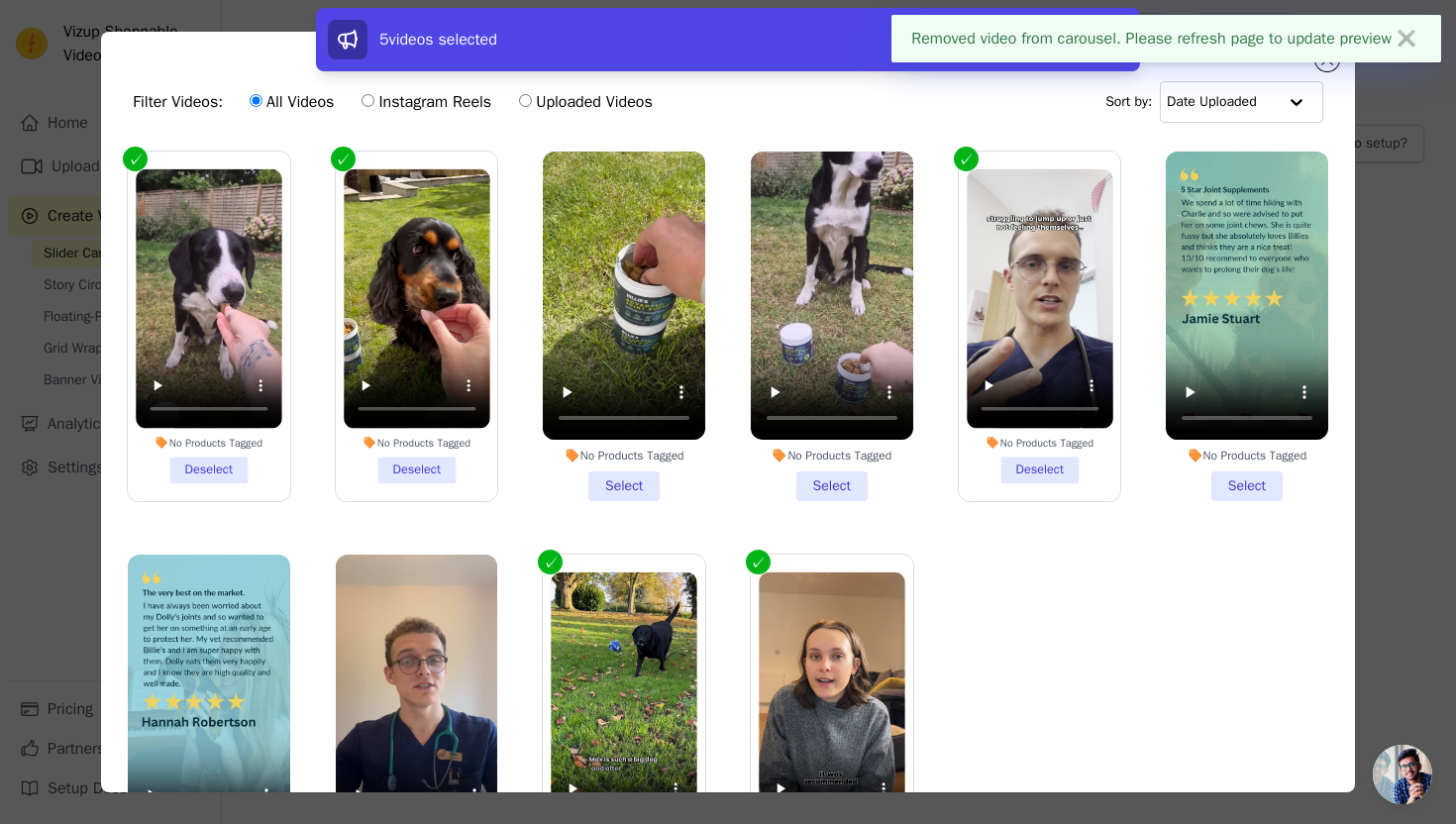 click on "✖" at bounding box center [1406, 39] 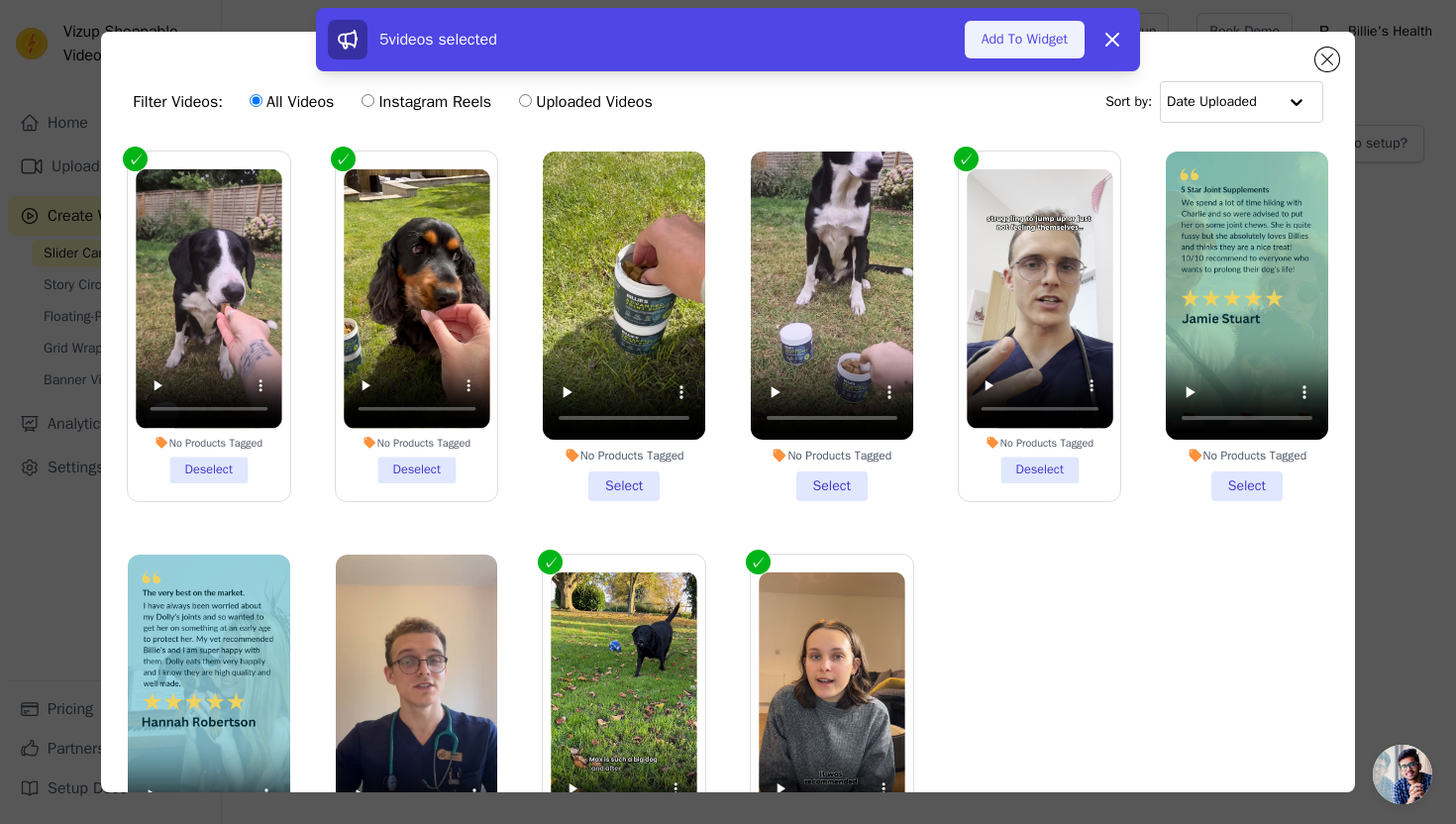 click on "Add To Widget" at bounding box center (1024, 40) 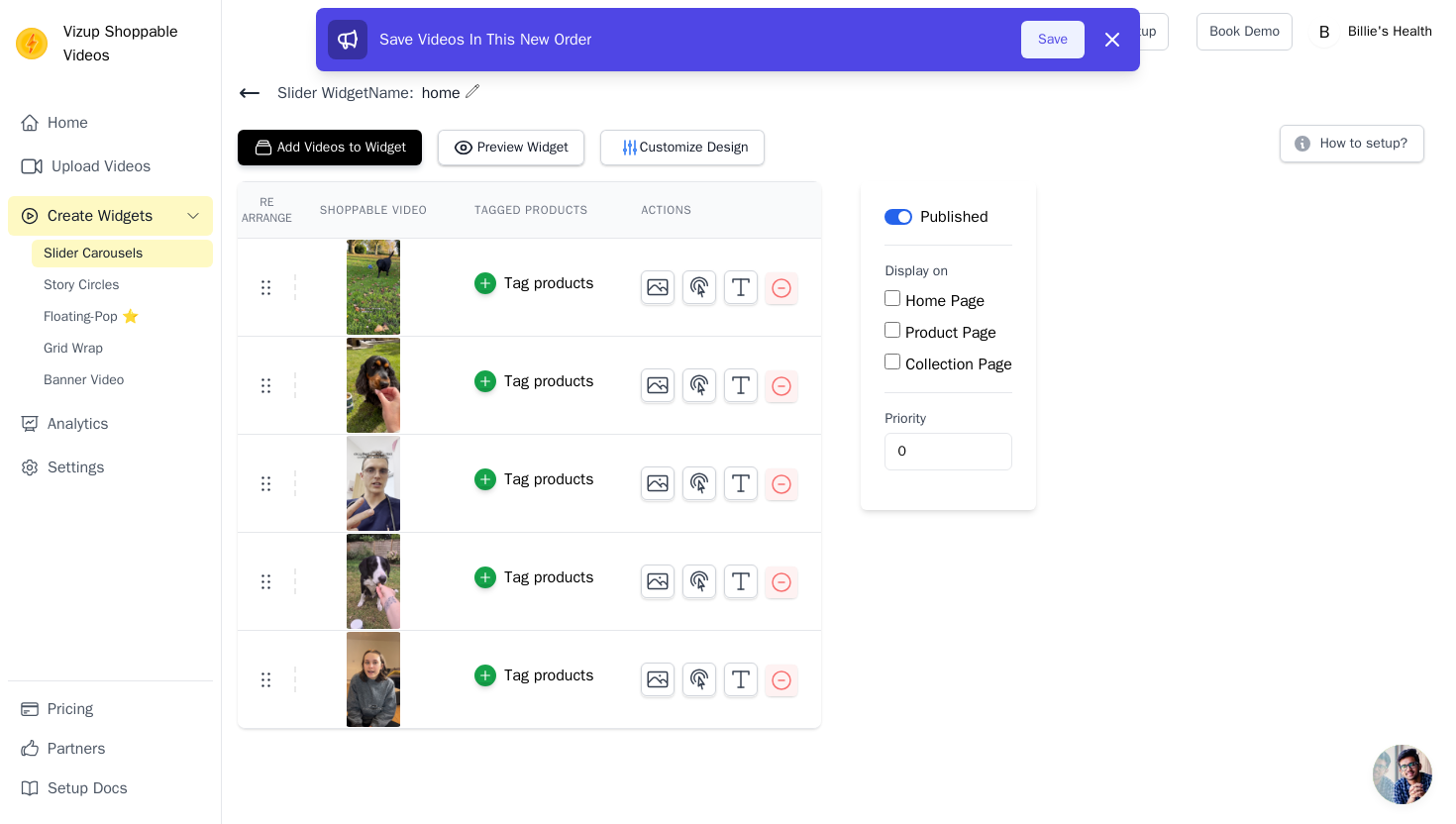 click on "Save" at bounding box center [1053, 40] 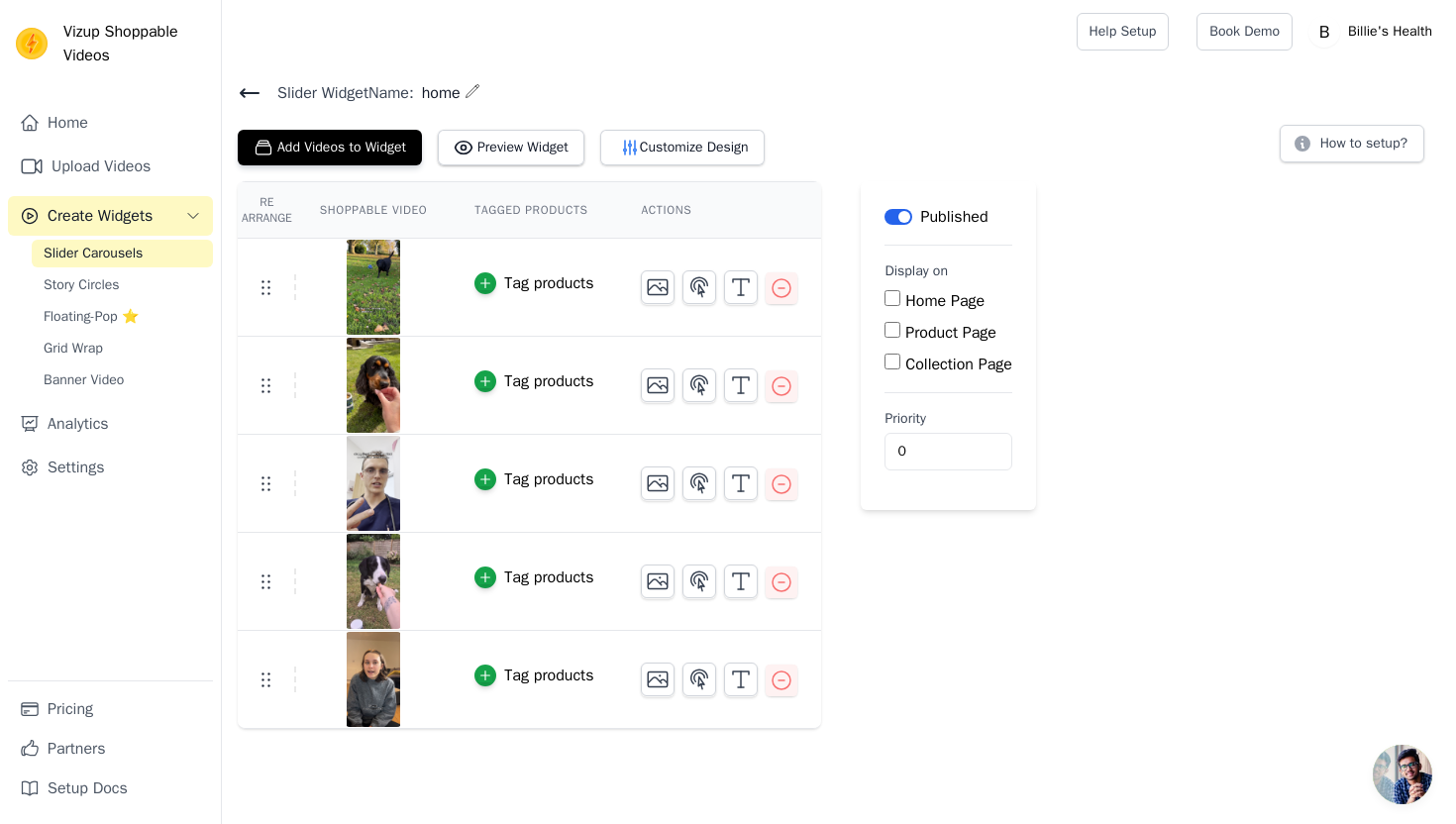 scroll, scrollTop: 0, scrollLeft: 0, axis: both 